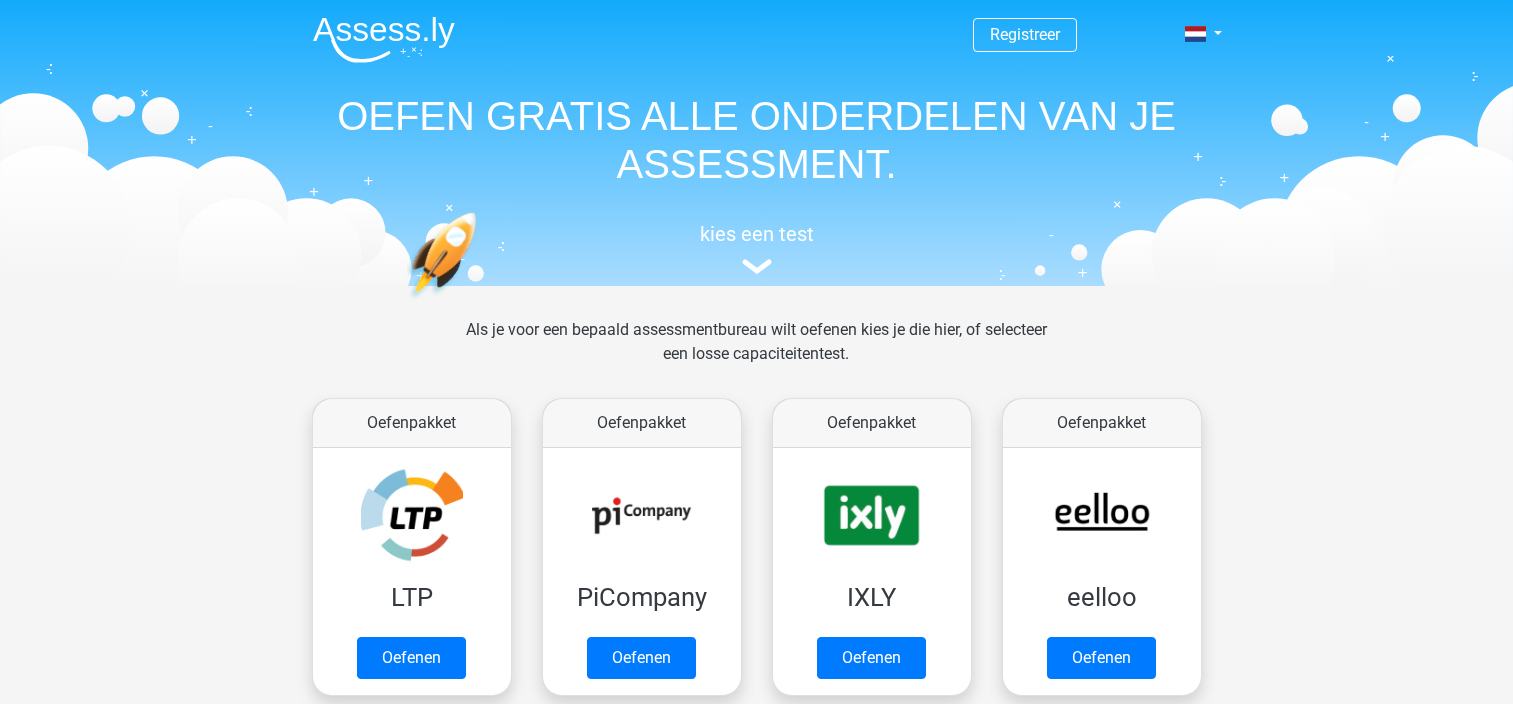 scroll, scrollTop: 0, scrollLeft: 0, axis: both 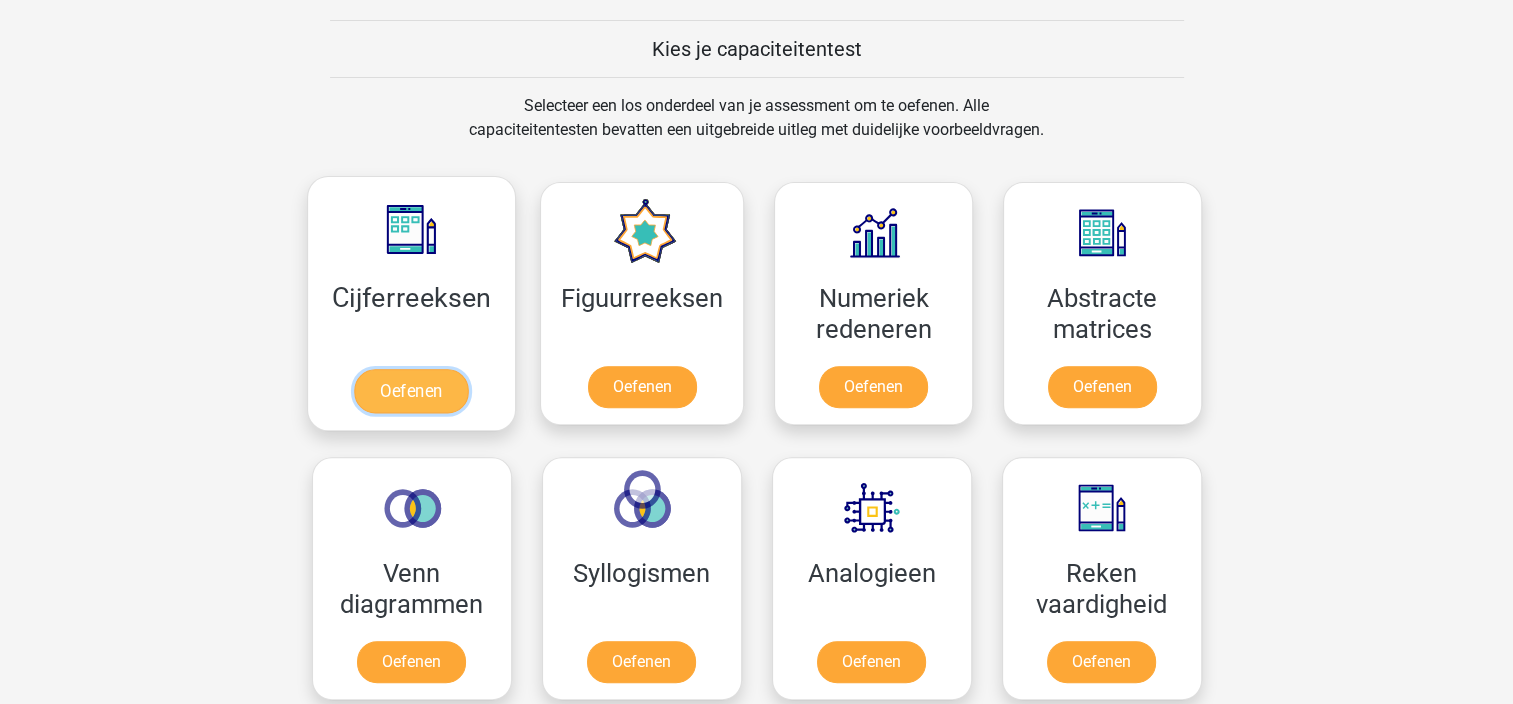 click on "Oefenen" at bounding box center [411, 391] 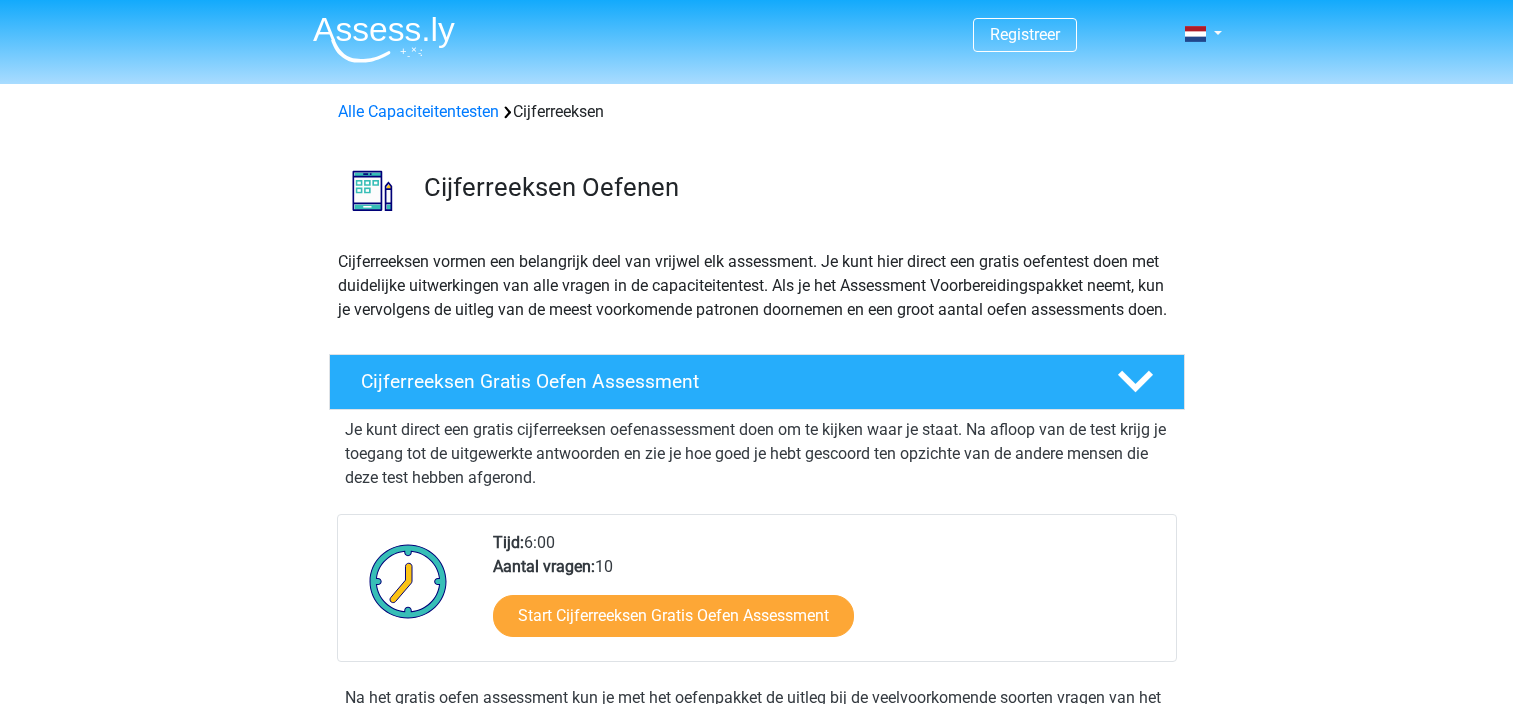 scroll, scrollTop: 0, scrollLeft: 0, axis: both 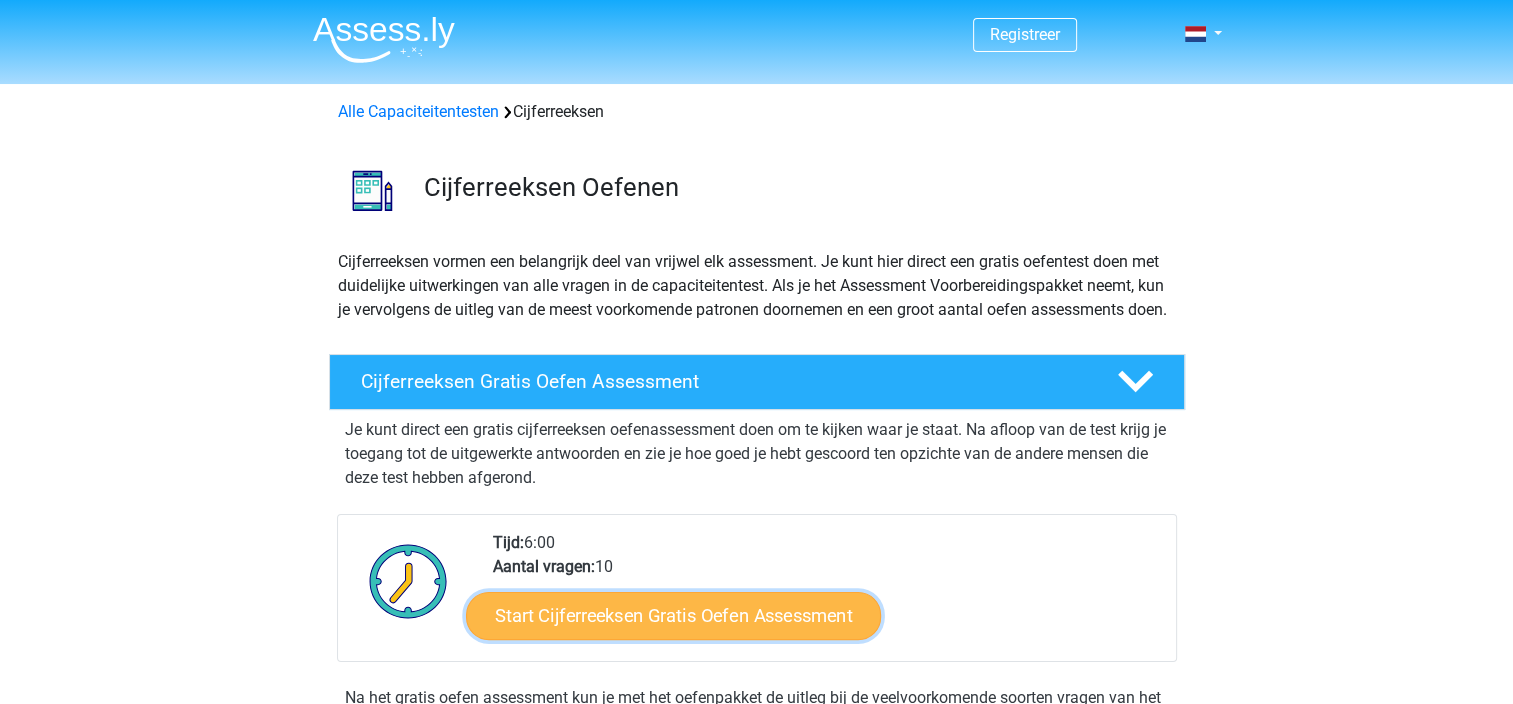 click on "Start Cijferreeksen
Gratis Oefen Assessment" at bounding box center [673, 615] 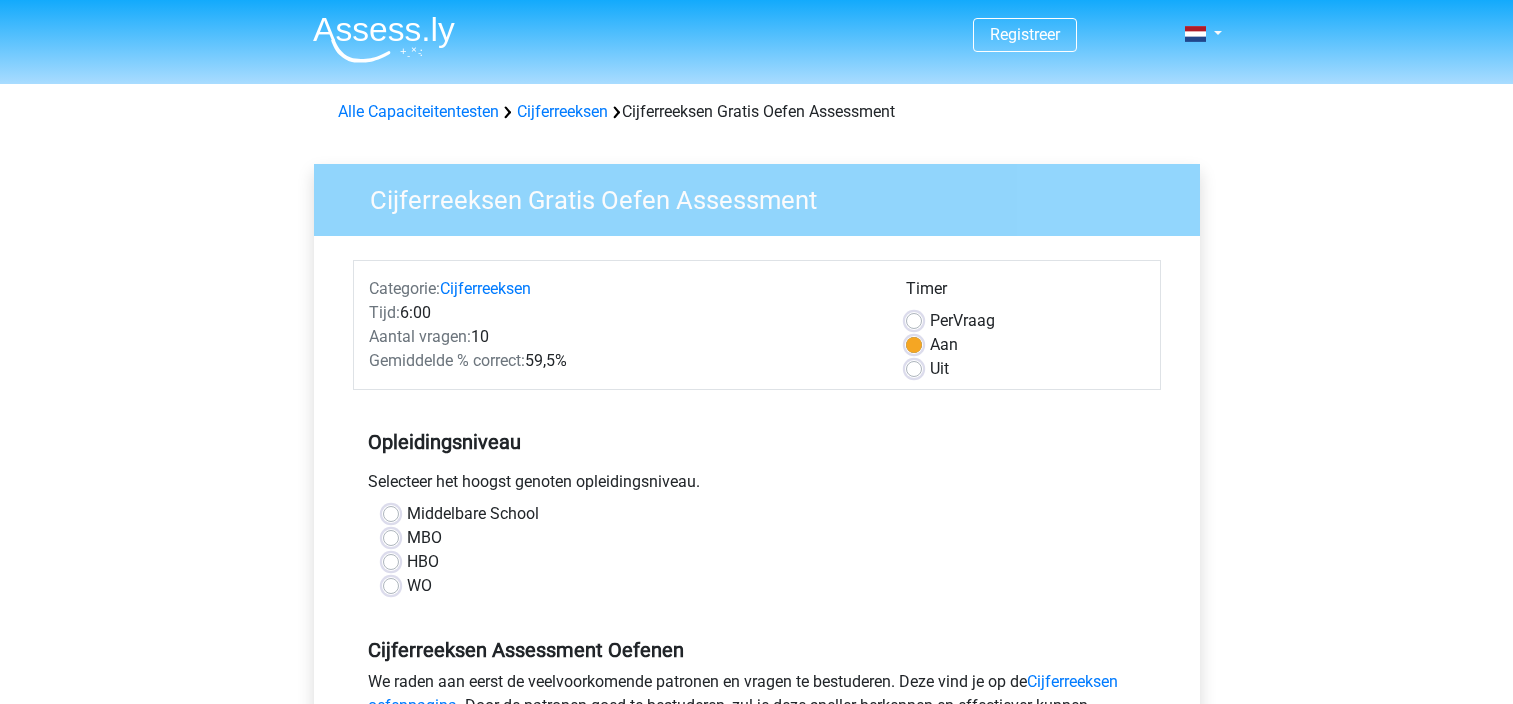 scroll, scrollTop: 0, scrollLeft: 0, axis: both 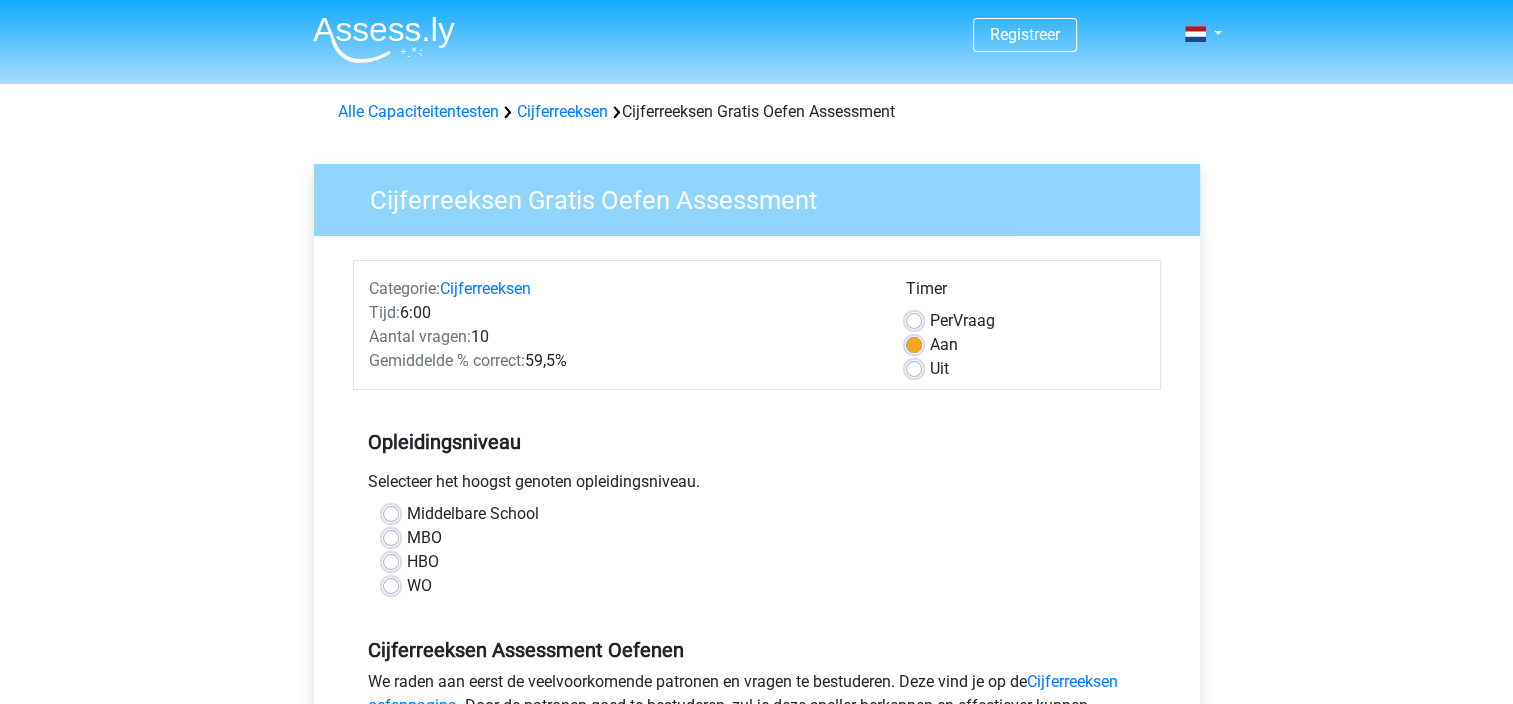 click on "MBO" at bounding box center (424, 538) 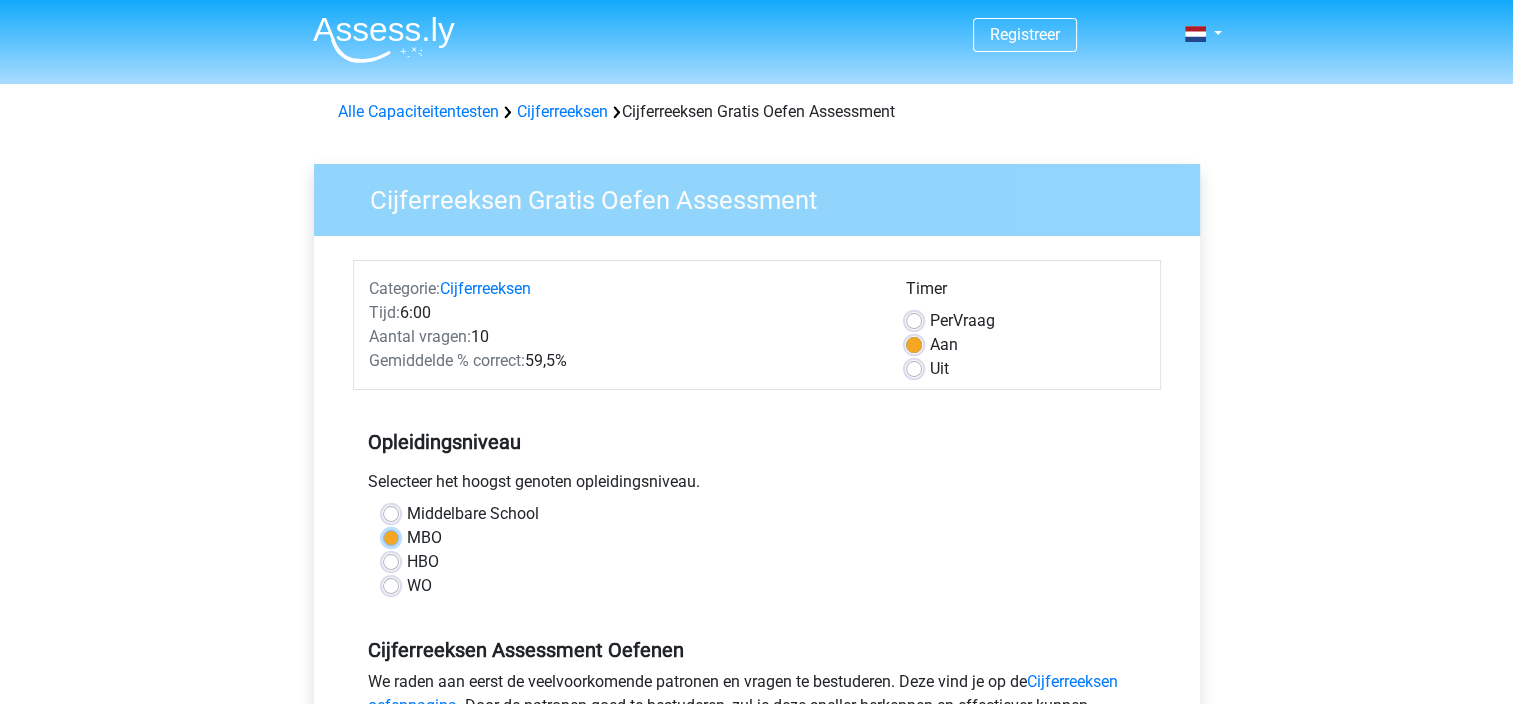 click on "MBO" at bounding box center (391, 536) 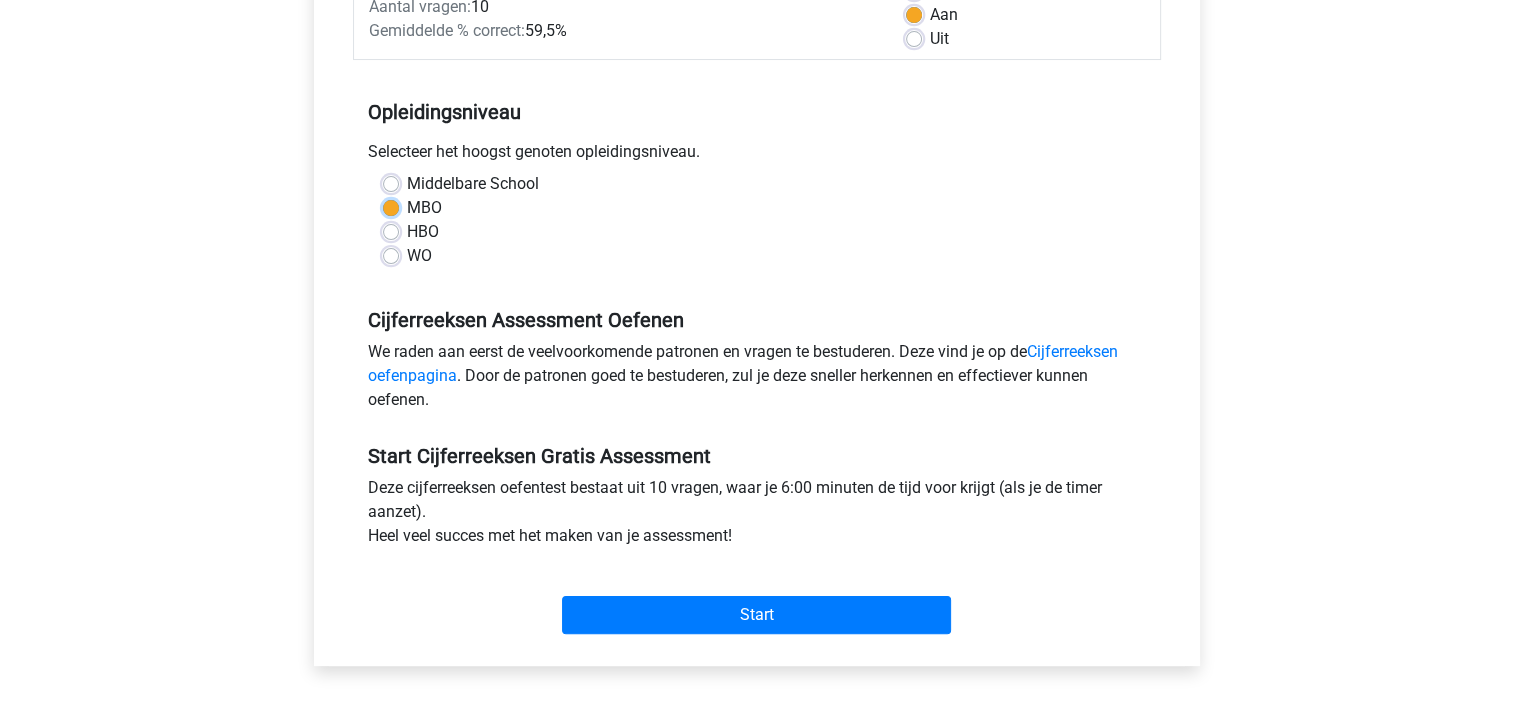 scroll, scrollTop: 332, scrollLeft: 0, axis: vertical 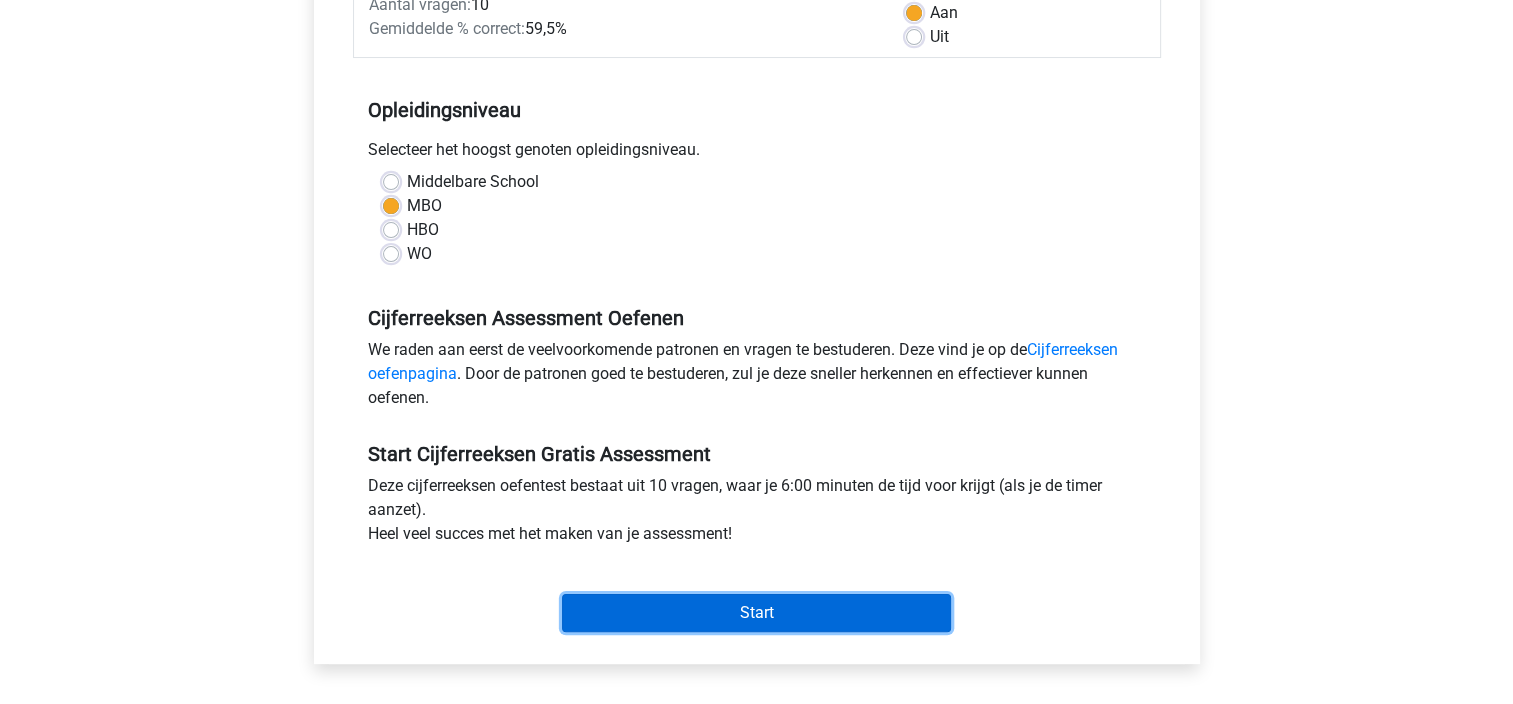 click on "Start" at bounding box center (756, 613) 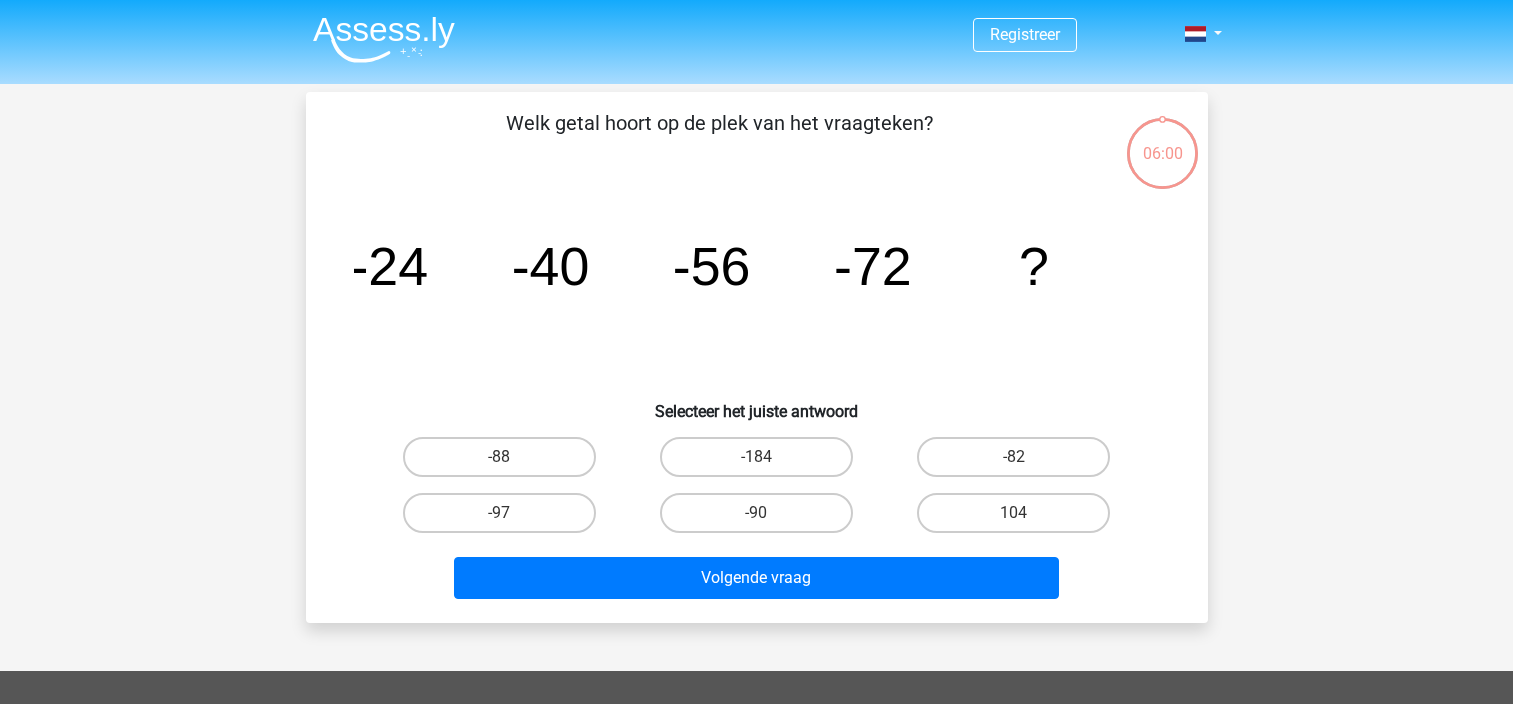 scroll, scrollTop: 0, scrollLeft: 0, axis: both 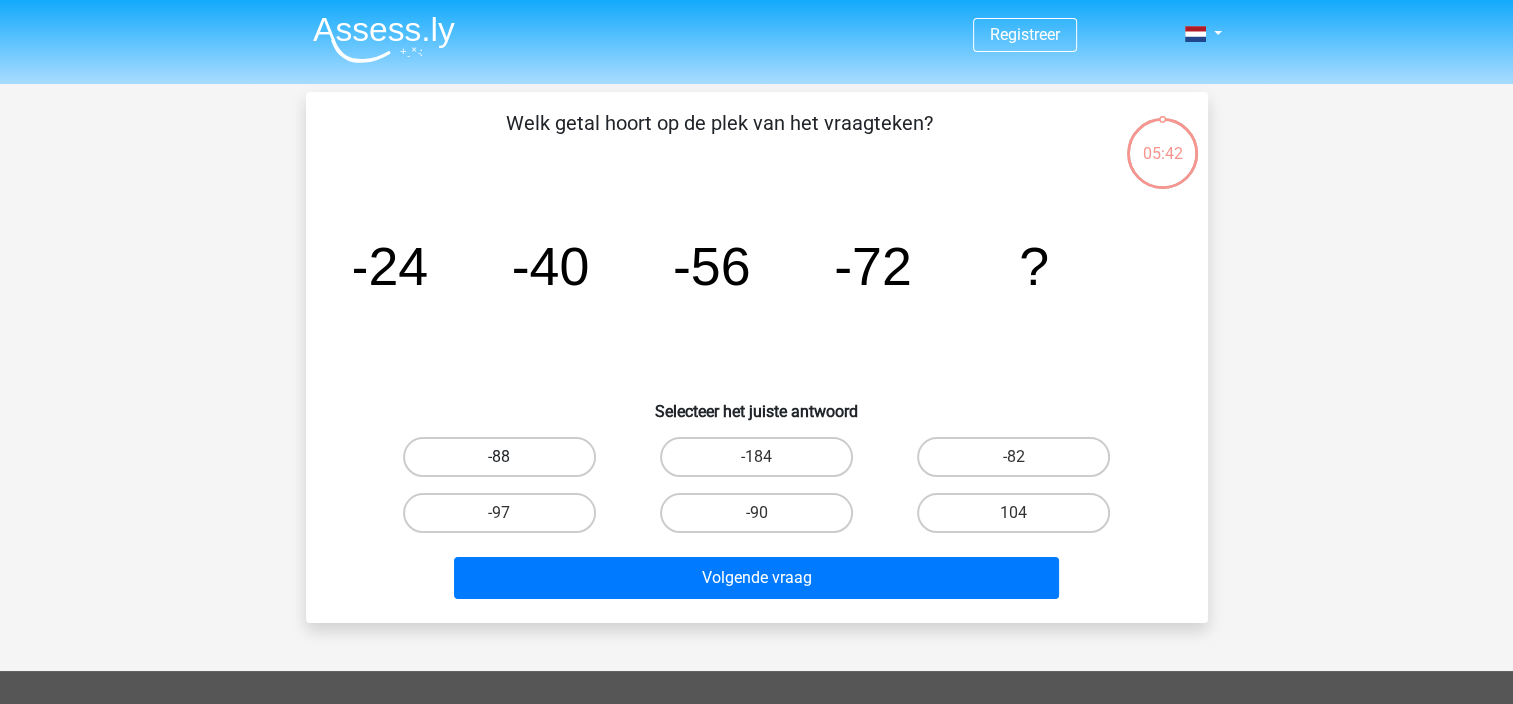click on "-88" at bounding box center (499, 457) 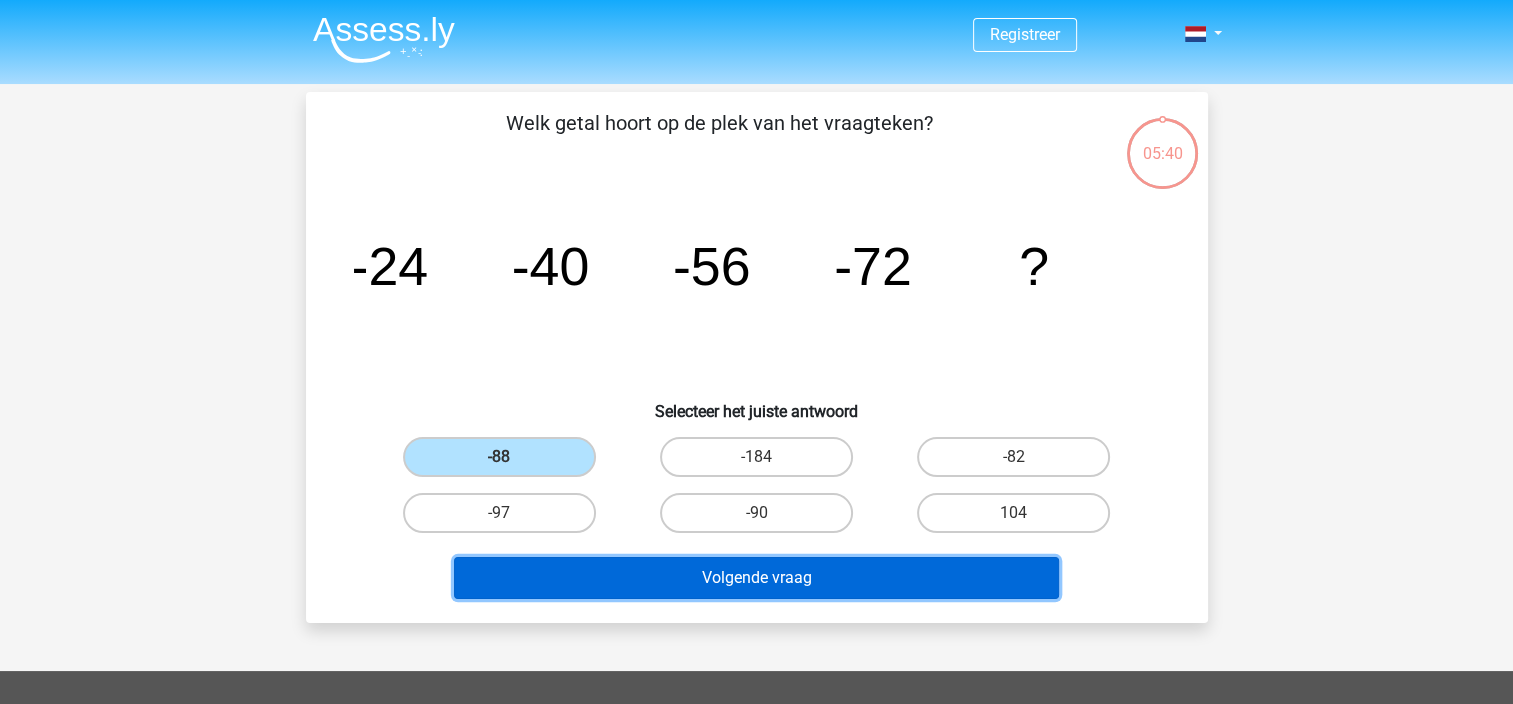 click on "Volgende vraag" at bounding box center [756, 578] 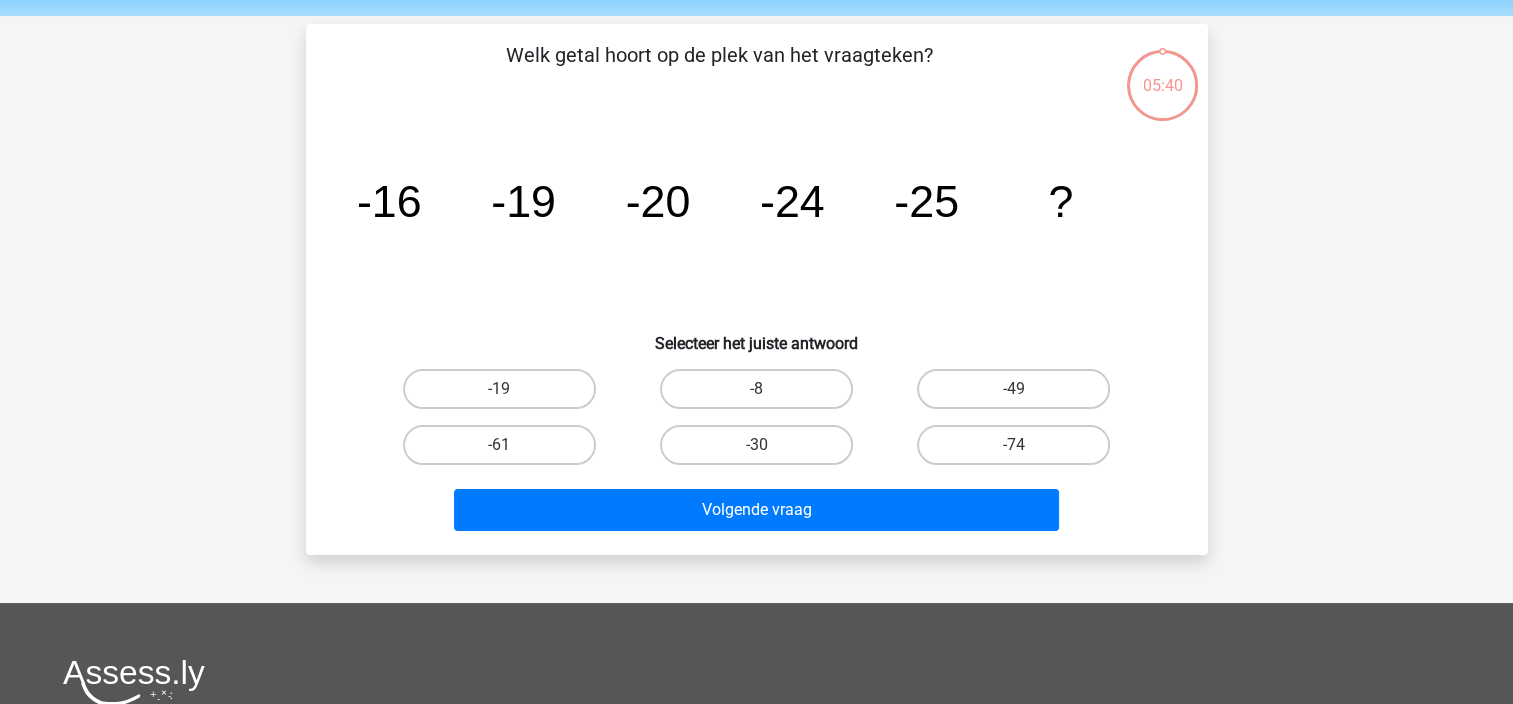 scroll, scrollTop: 92, scrollLeft: 0, axis: vertical 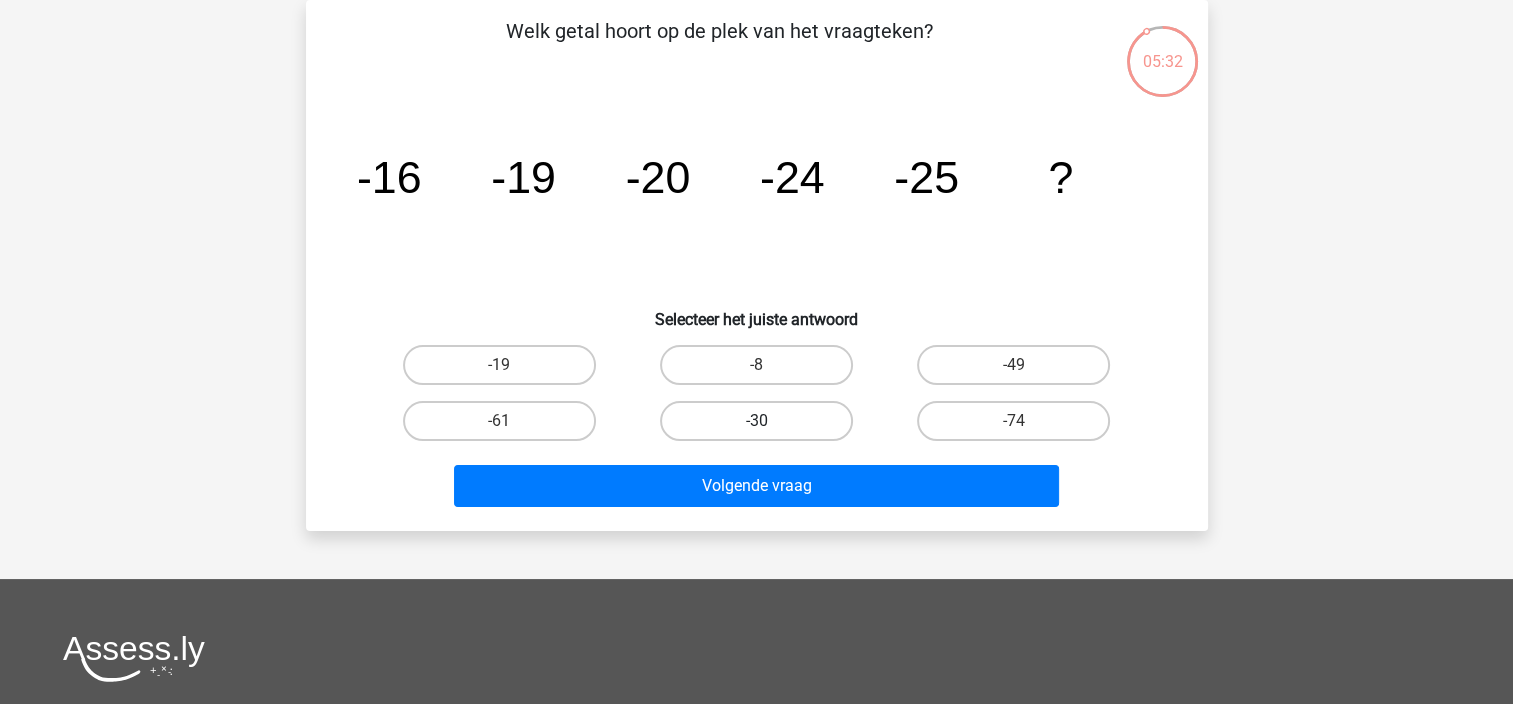 click on "-30" at bounding box center [756, 421] 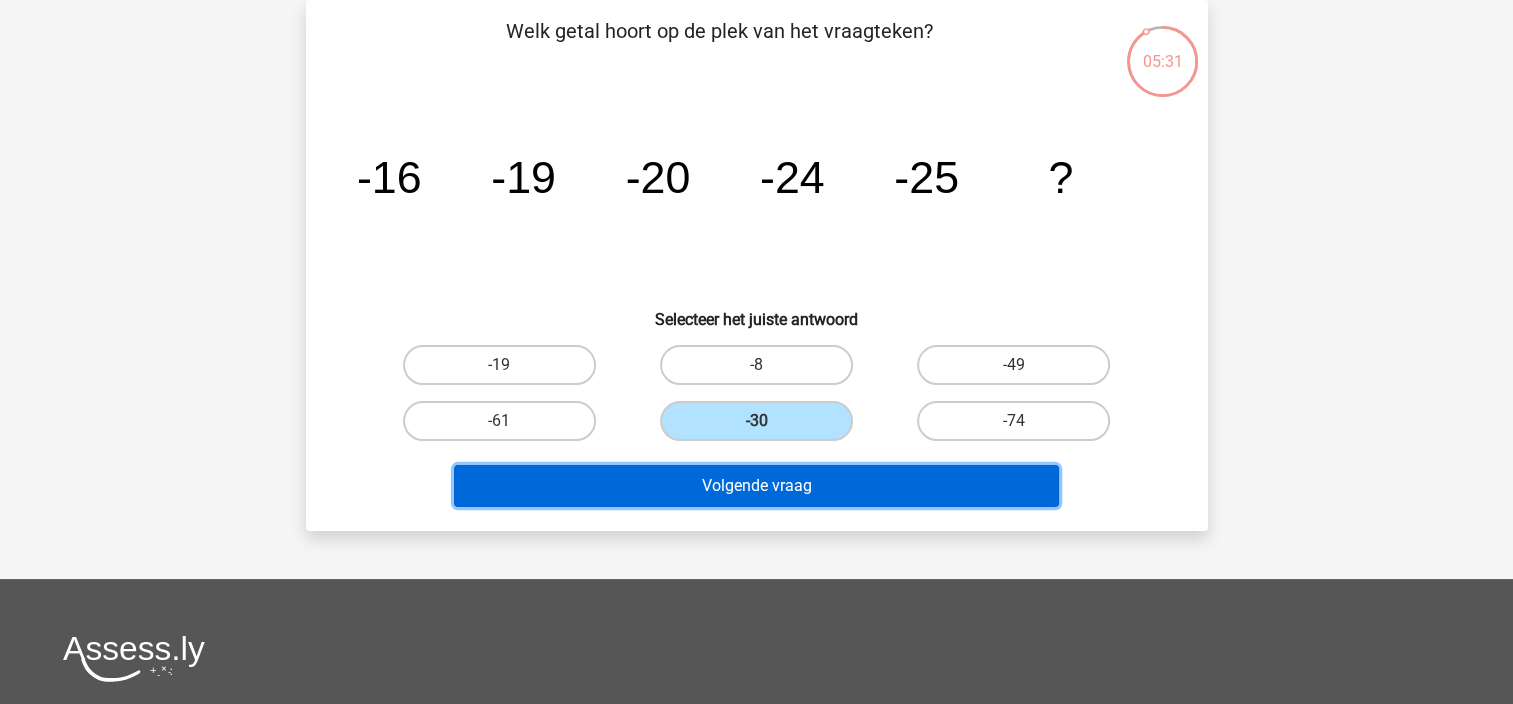 click on "Volgende vraag" at bounding box center [756, 486] 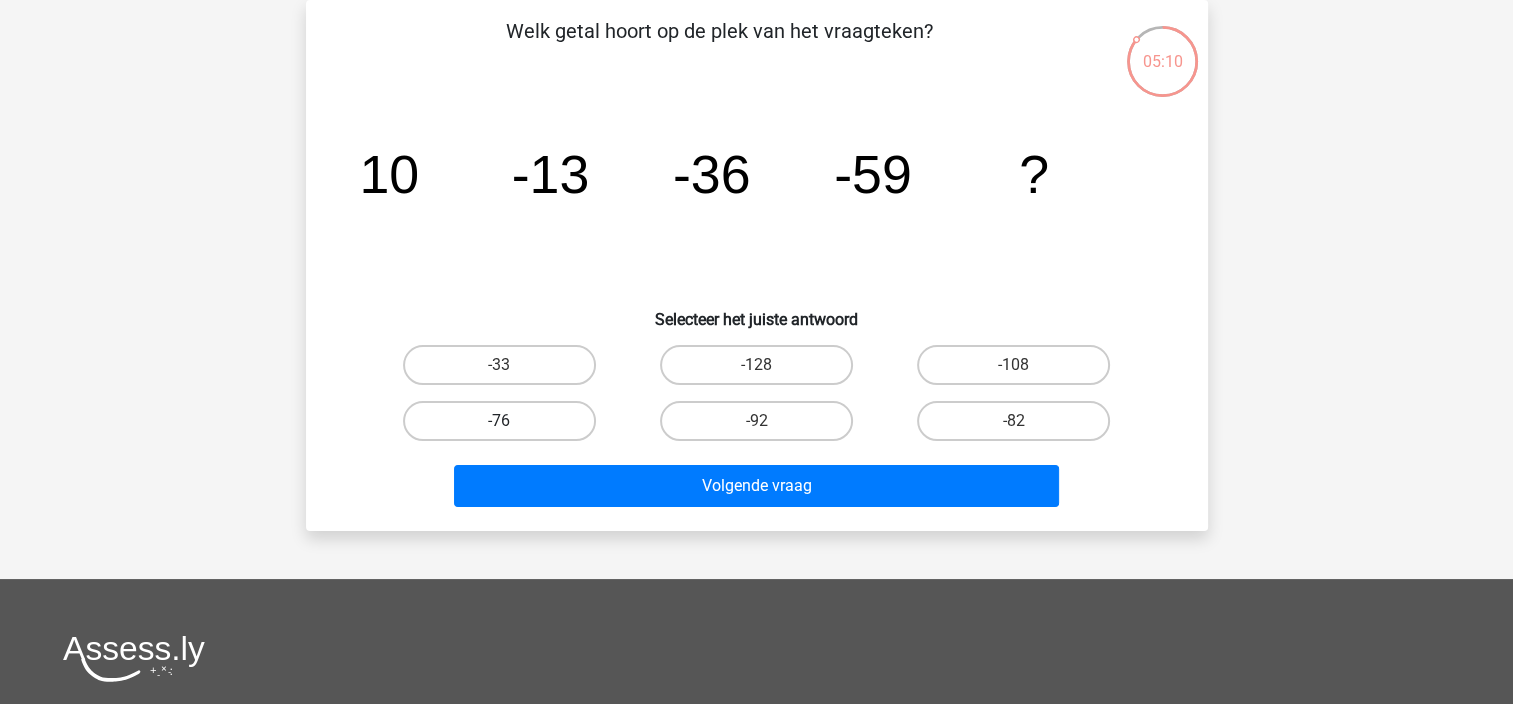 click on "-76" at bounding box center [499, 421] 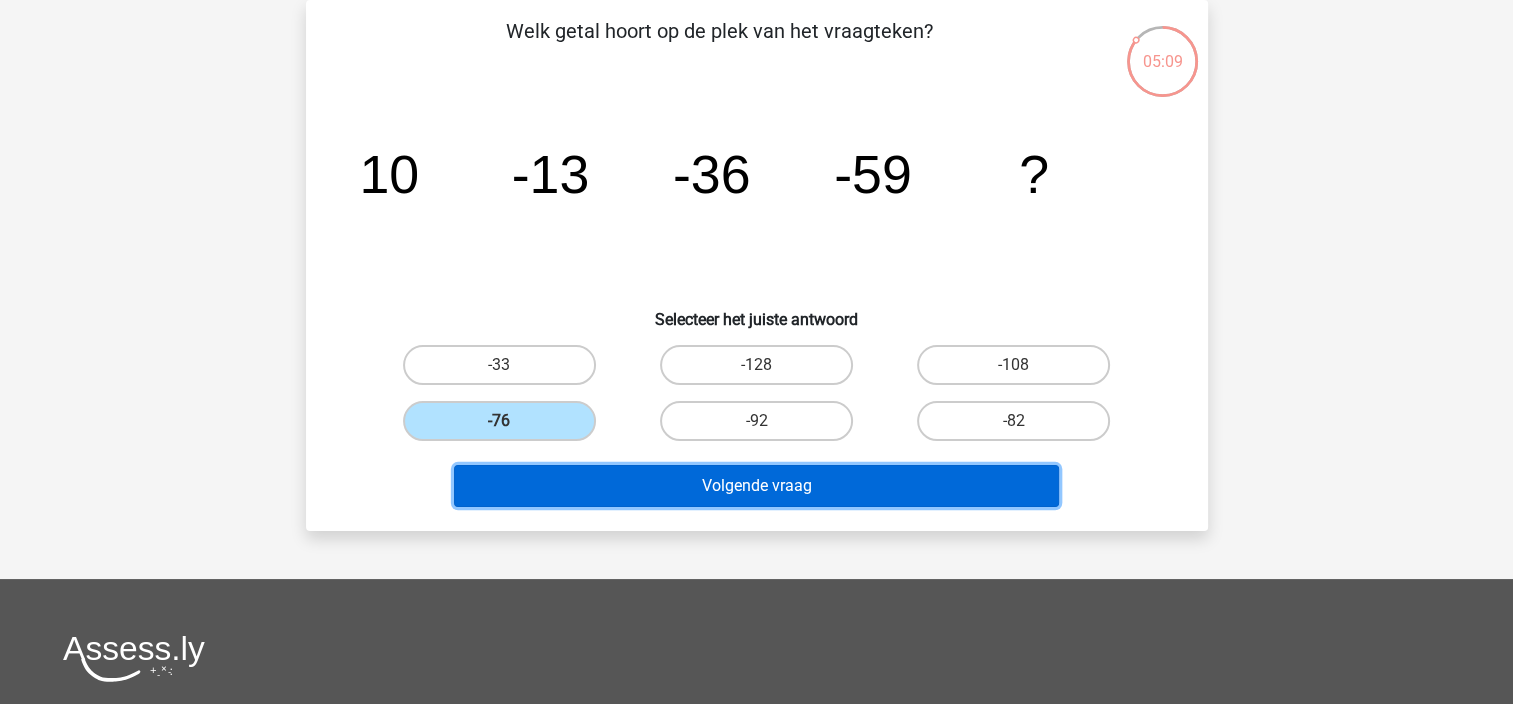 click on "Volgende vraag" at bounding box center (756, 486) 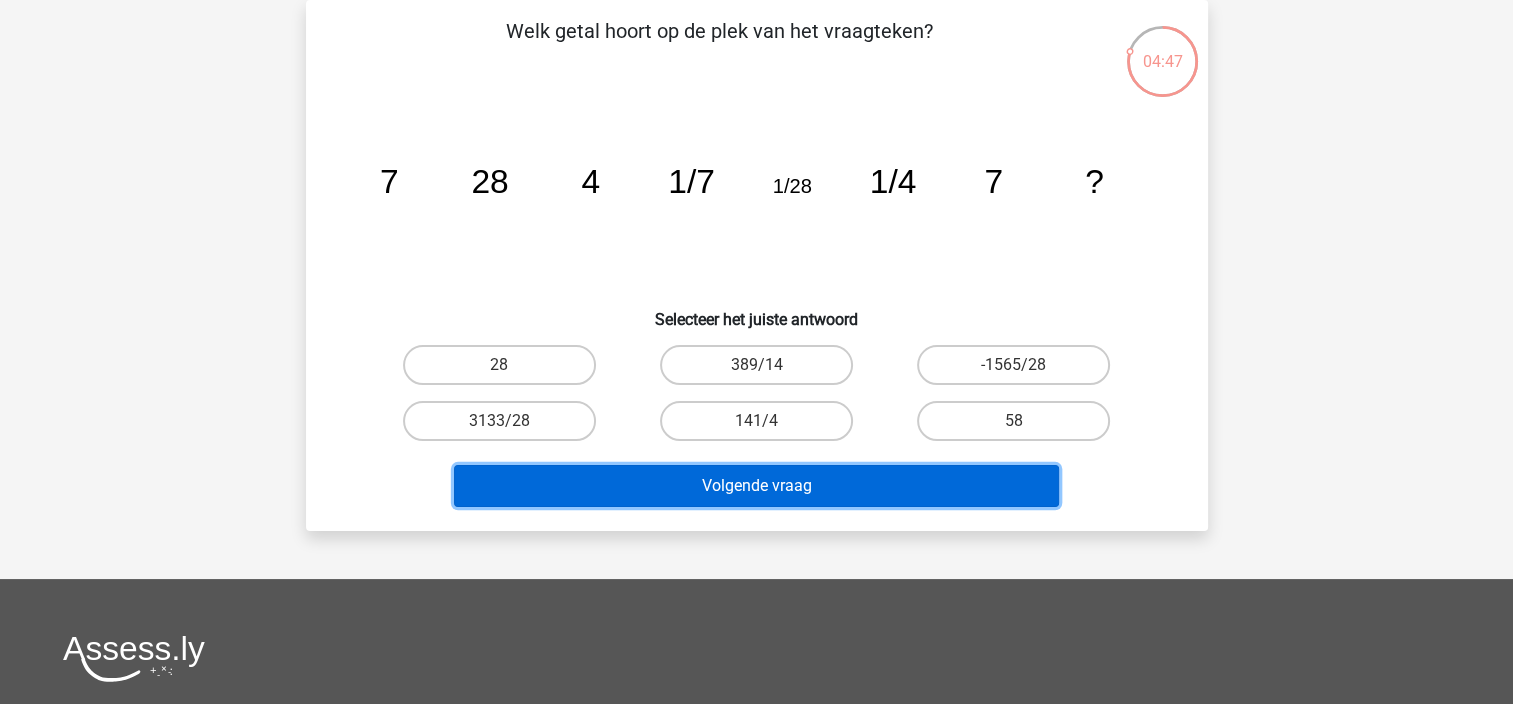 click on "Volgende vraag" at bounding box center [756, 486] 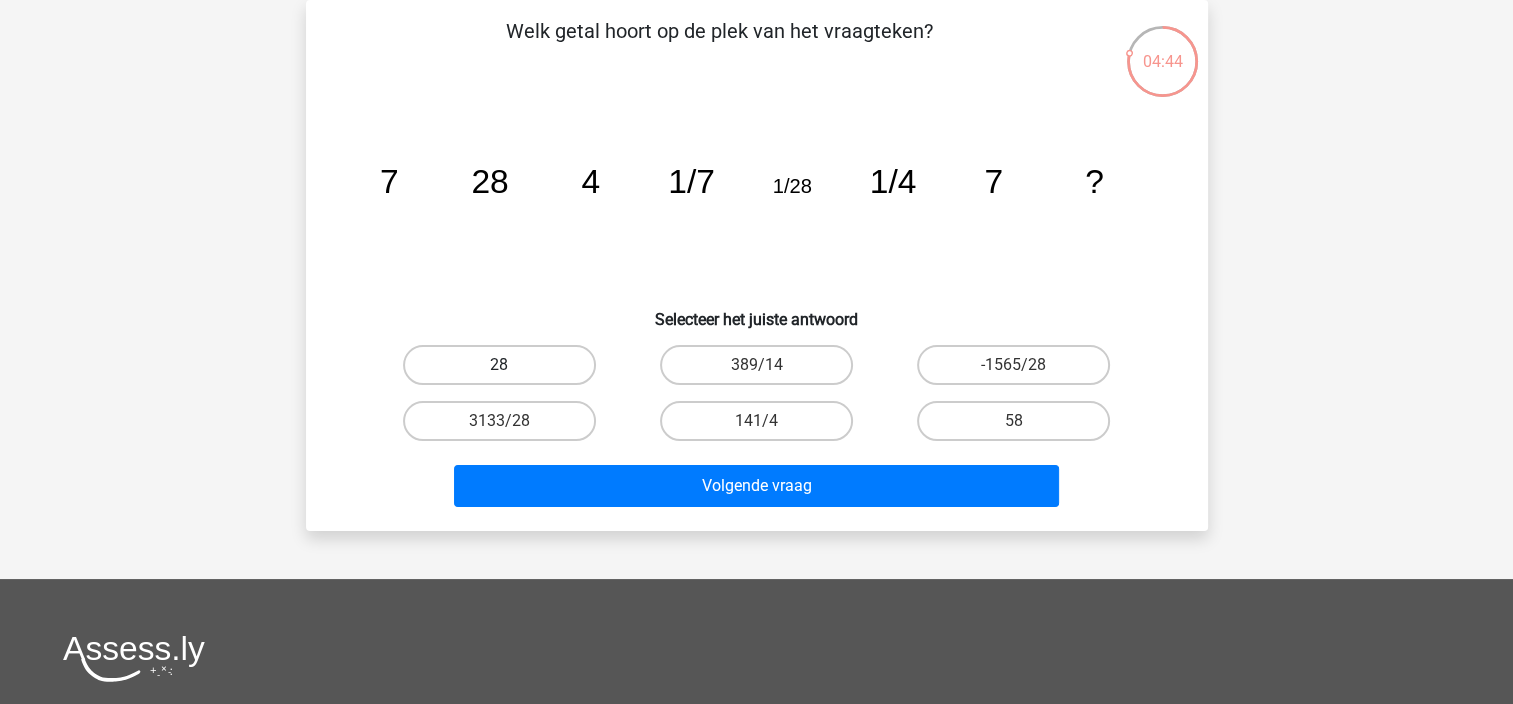 click on "28" at bounding box center (499, 365) 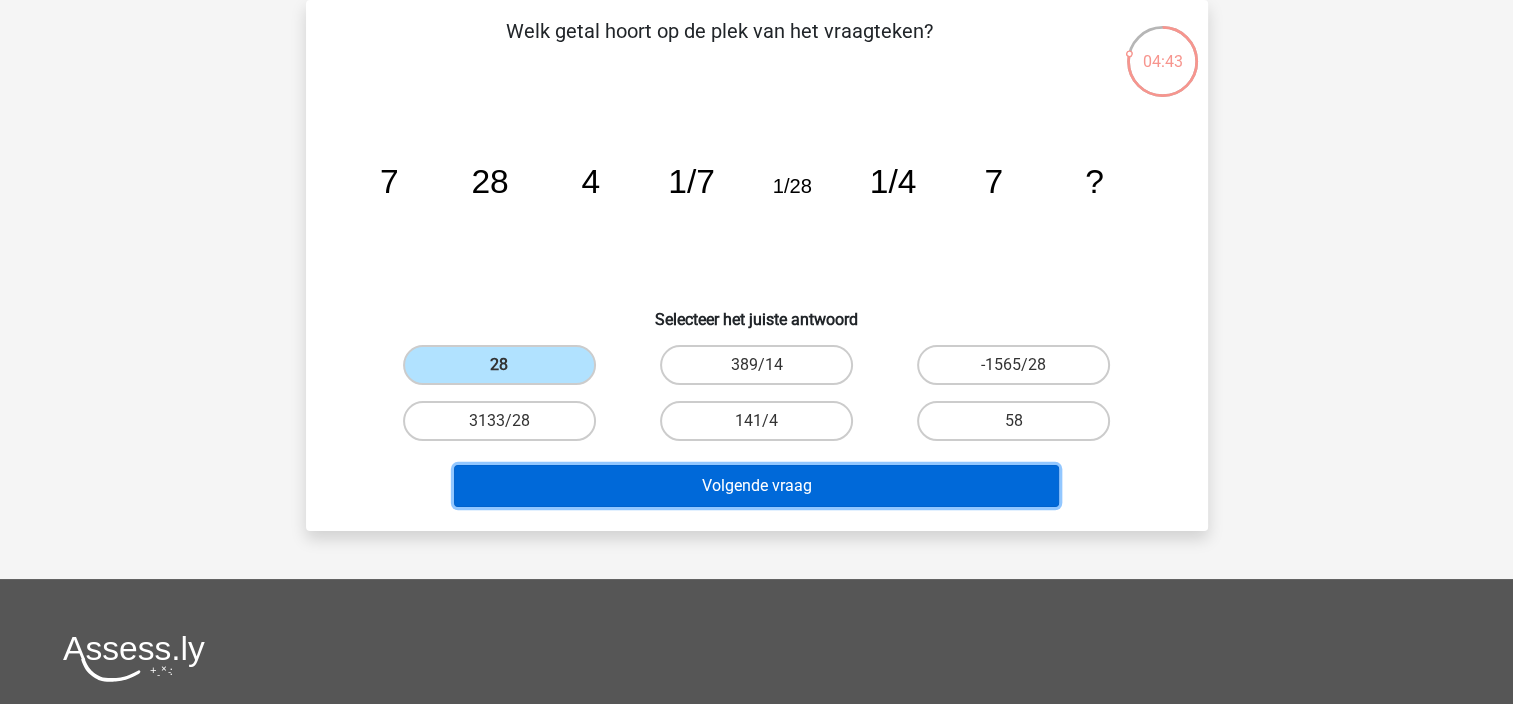 click on "Volgende vraag" at bounding box center [756, 486] 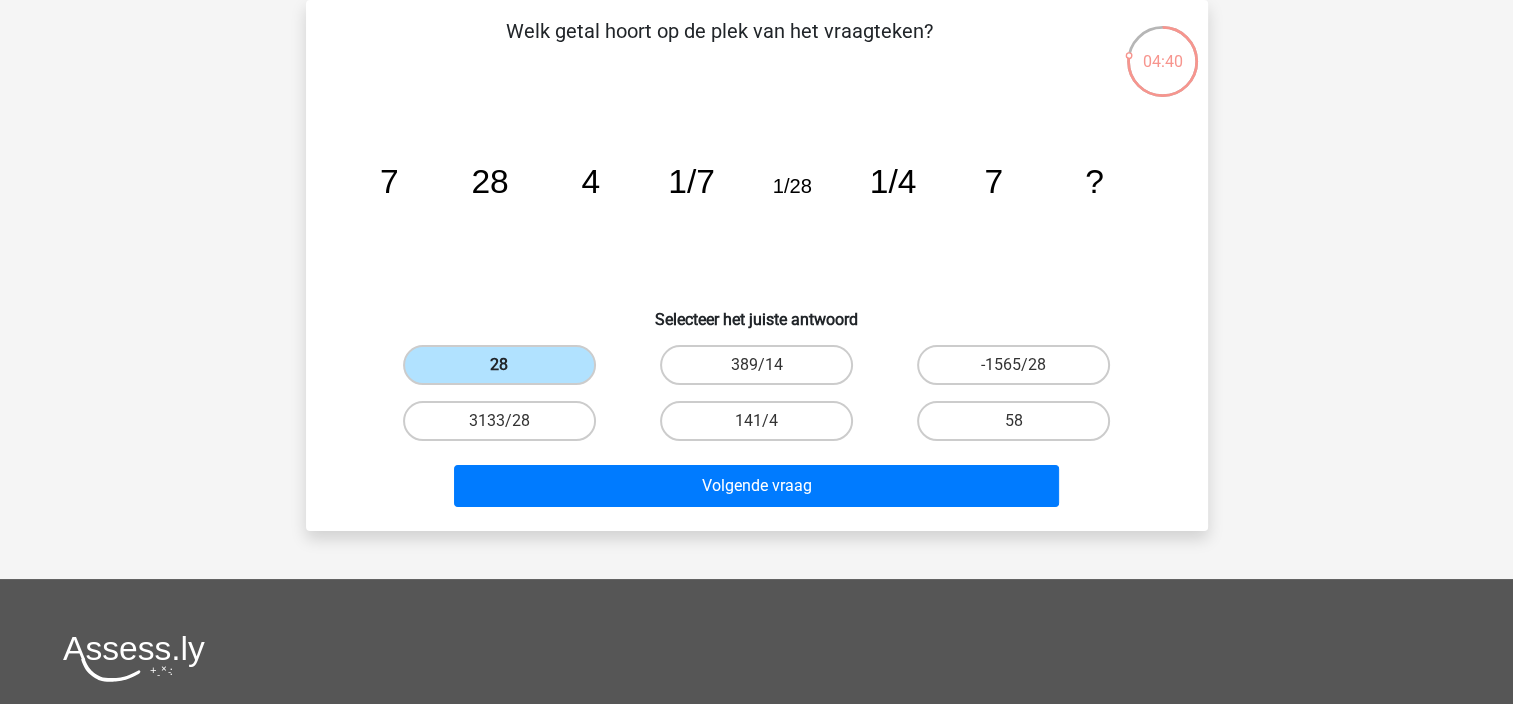 click on "28" at bounding box center [499, 365] 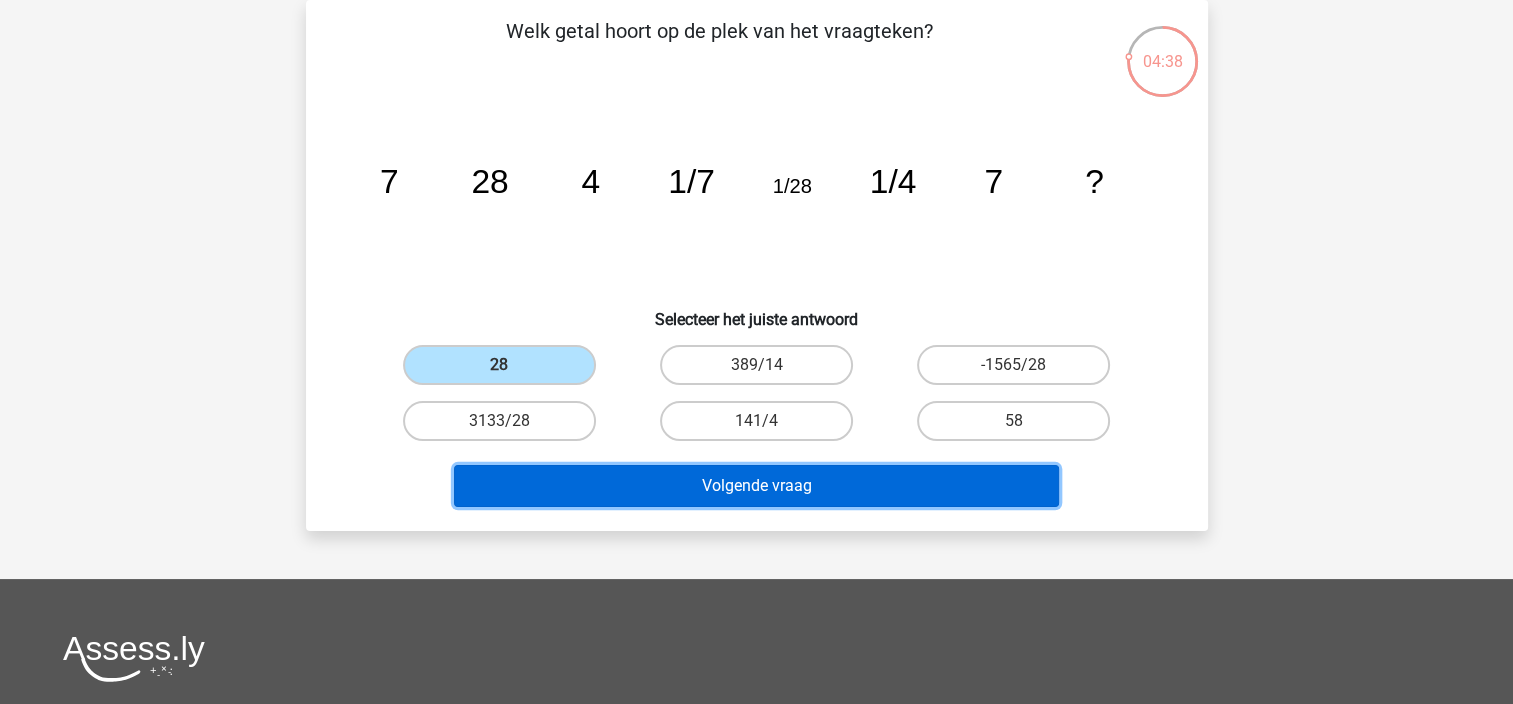 click on "Volgende vraag" at bounding box center (756, 486) 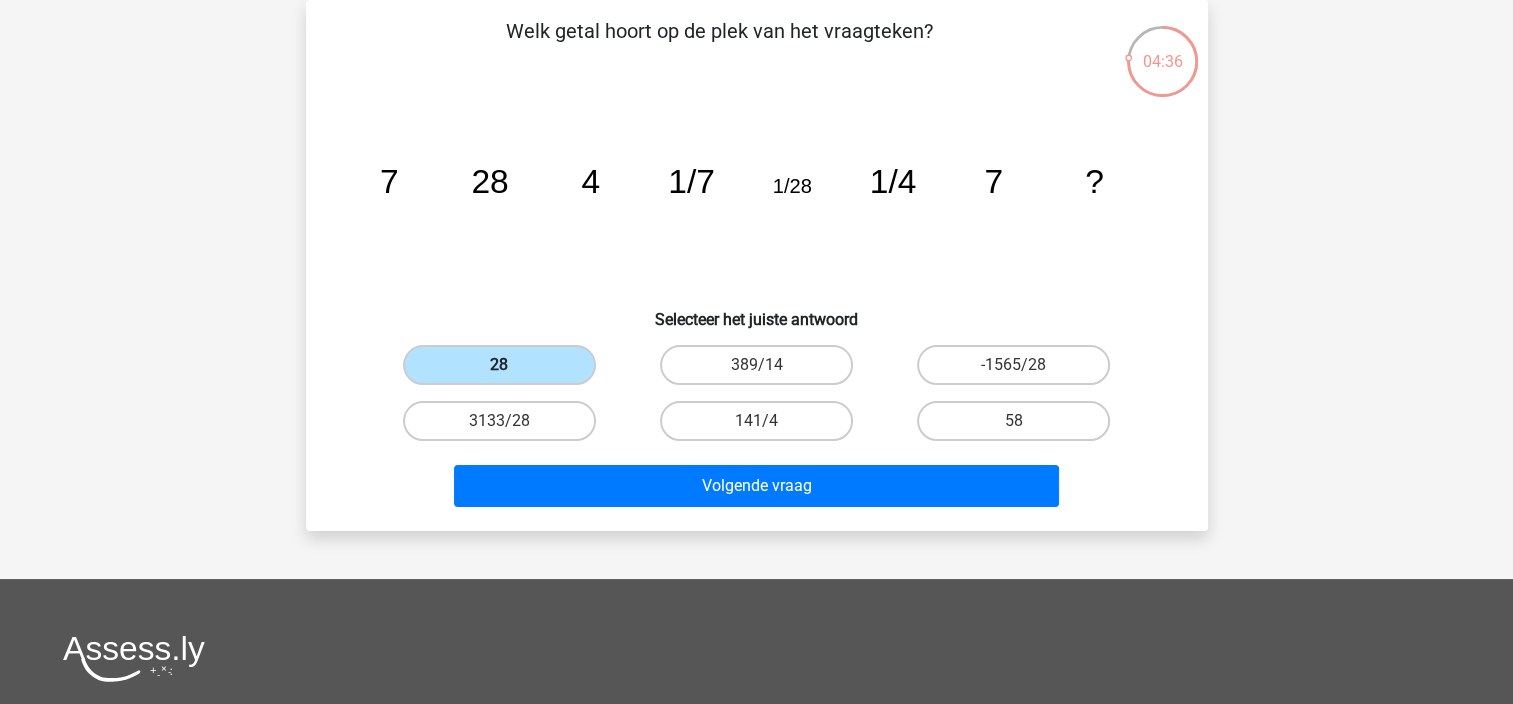 click on "28" at bounding box center (499, 365) 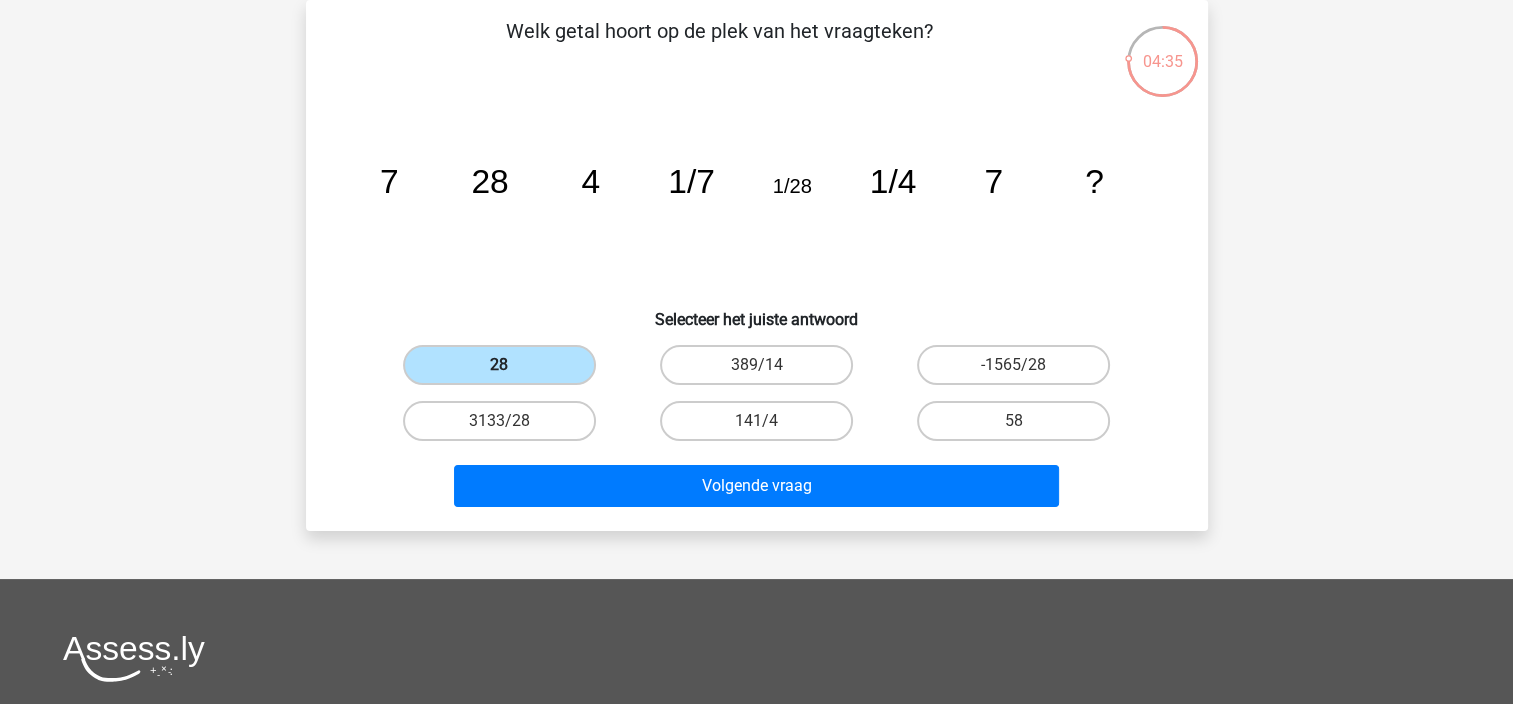 click on "28" at bounding box center (499, 365) 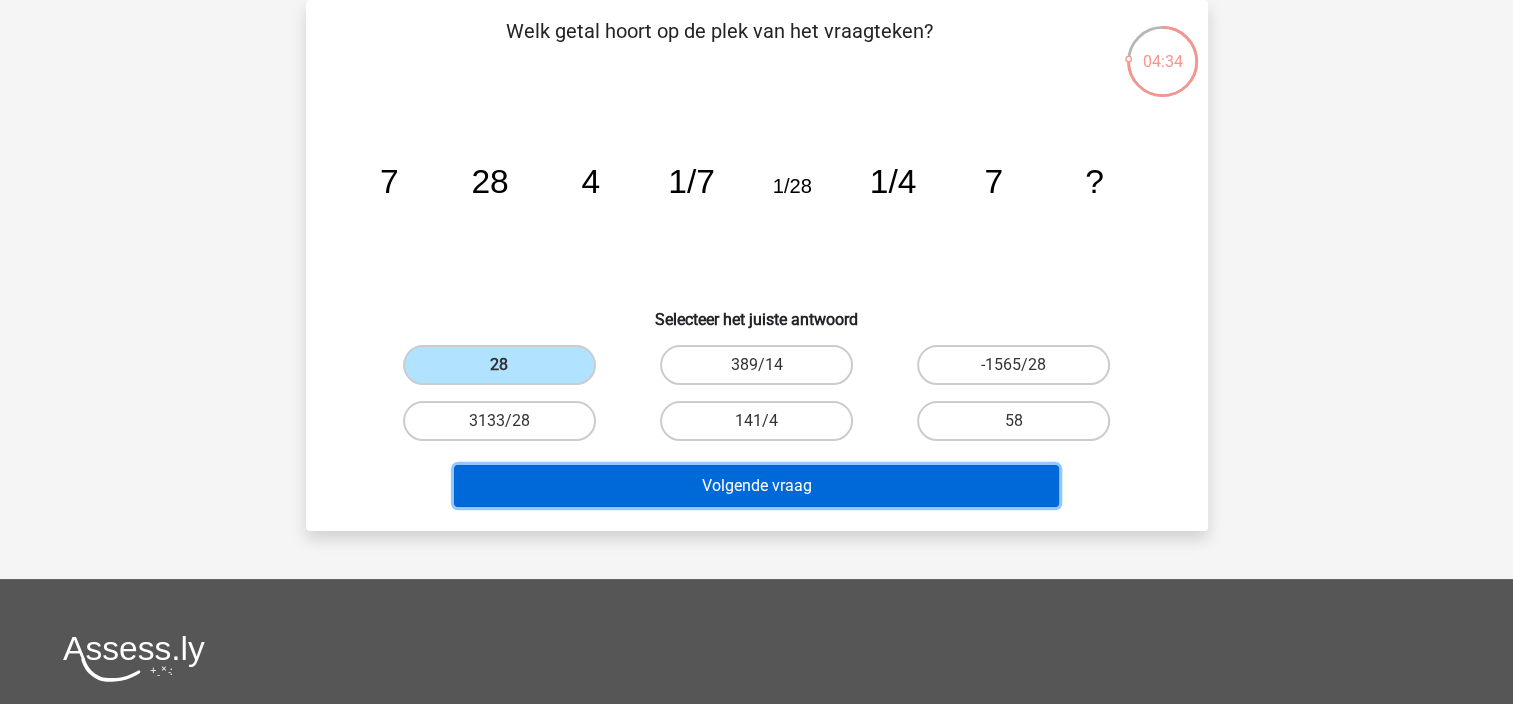 click on "Volgende vraag" at bounding box center (756, 486) 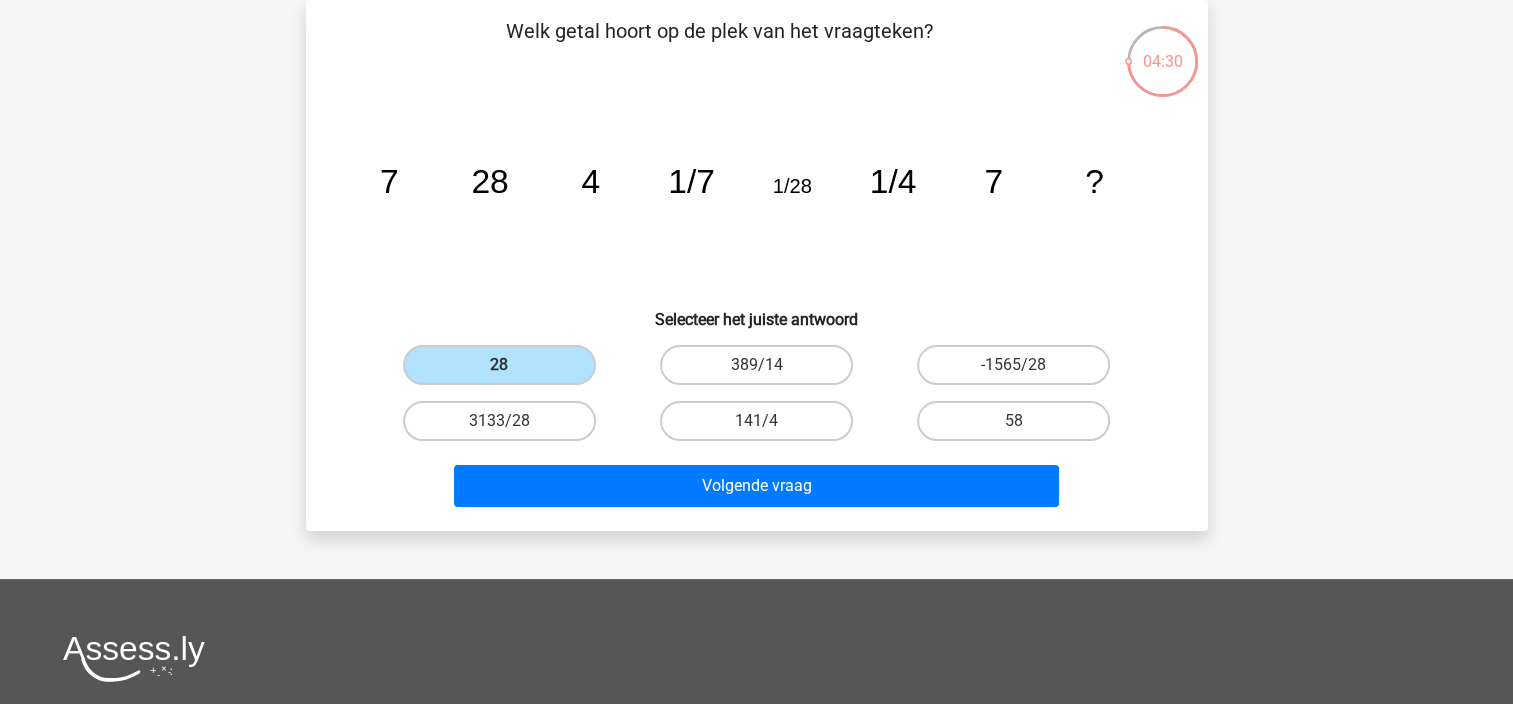 click on "Registreer
Nederlands
English" at bounding box center [756, 507] 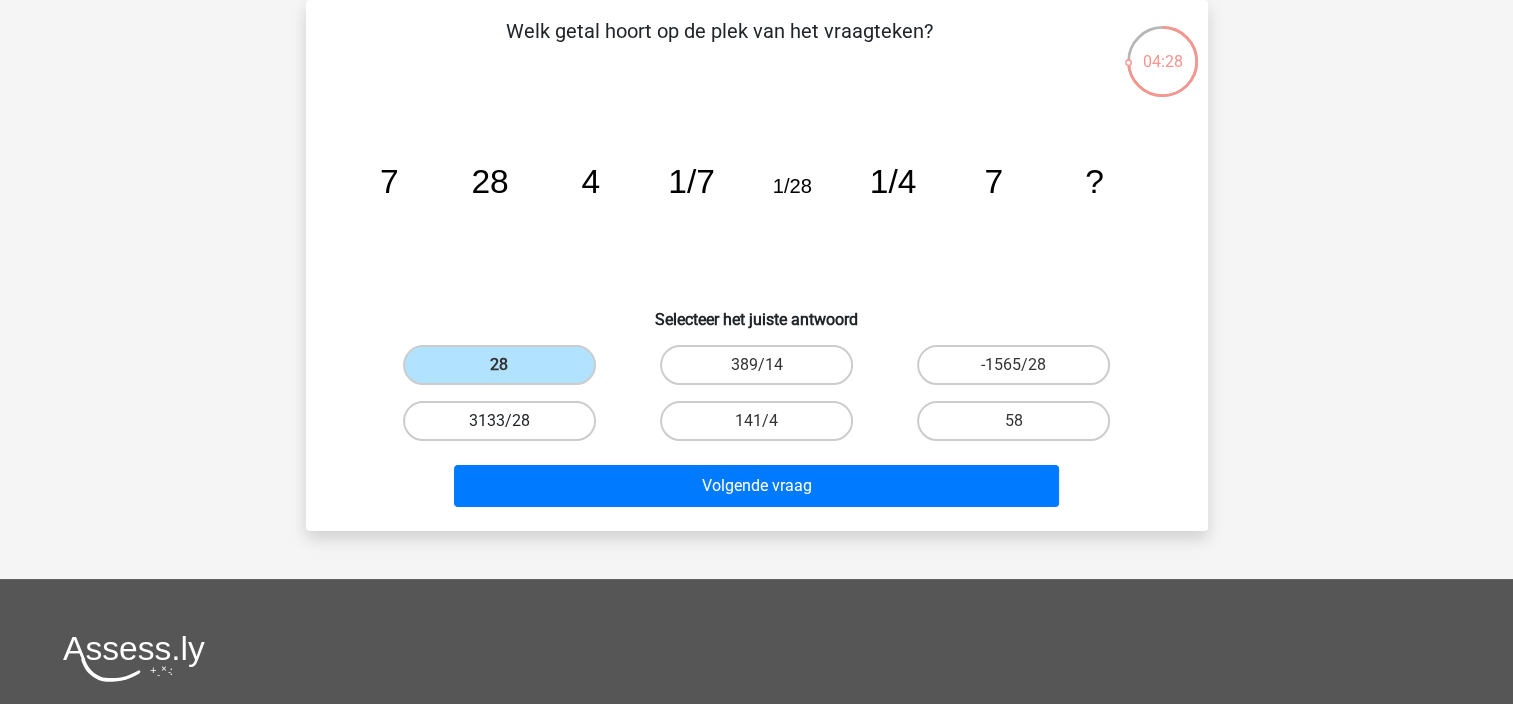 click on "3133/28" at bounding box center [499, 421] 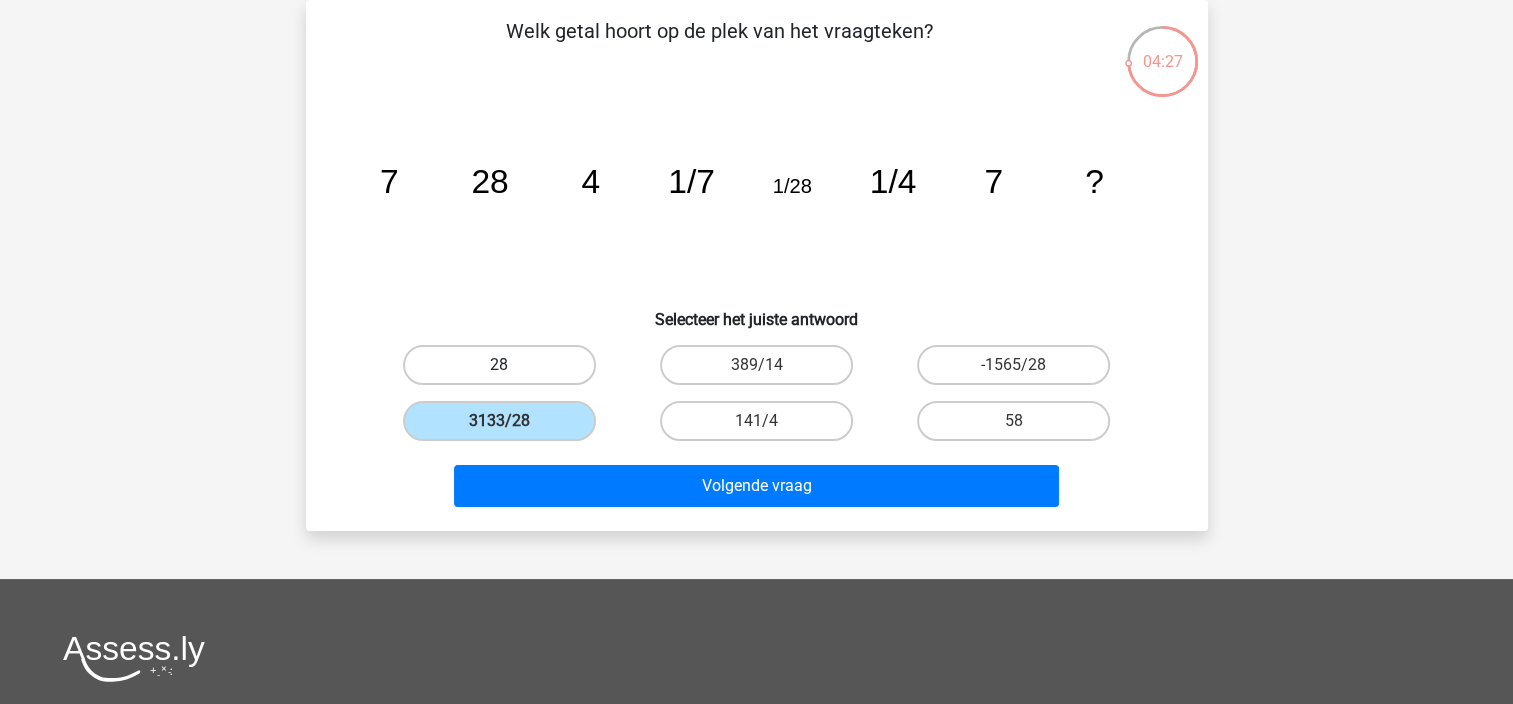 click on "28" at bounding box center (499, 365) 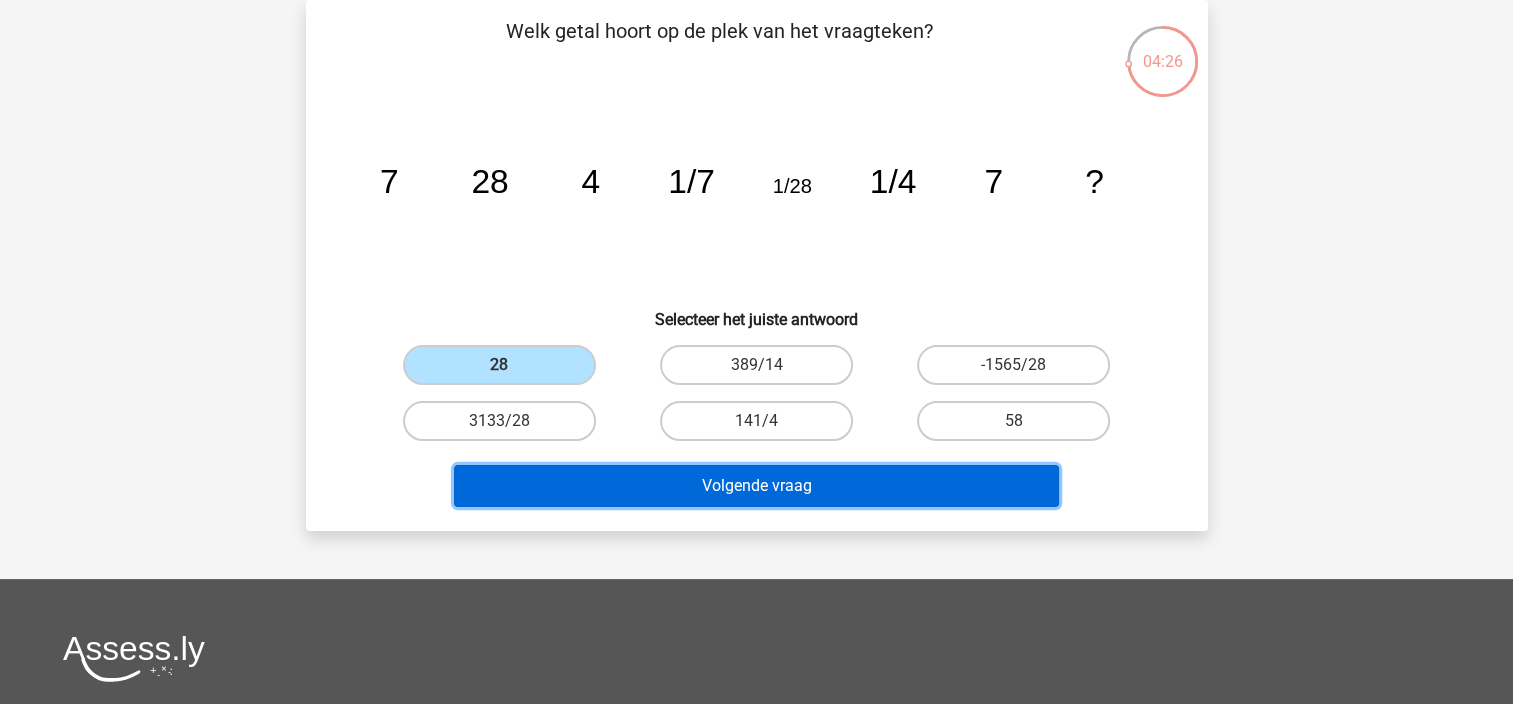 click on "Volgende vraag" at bounding box center [756, 486] 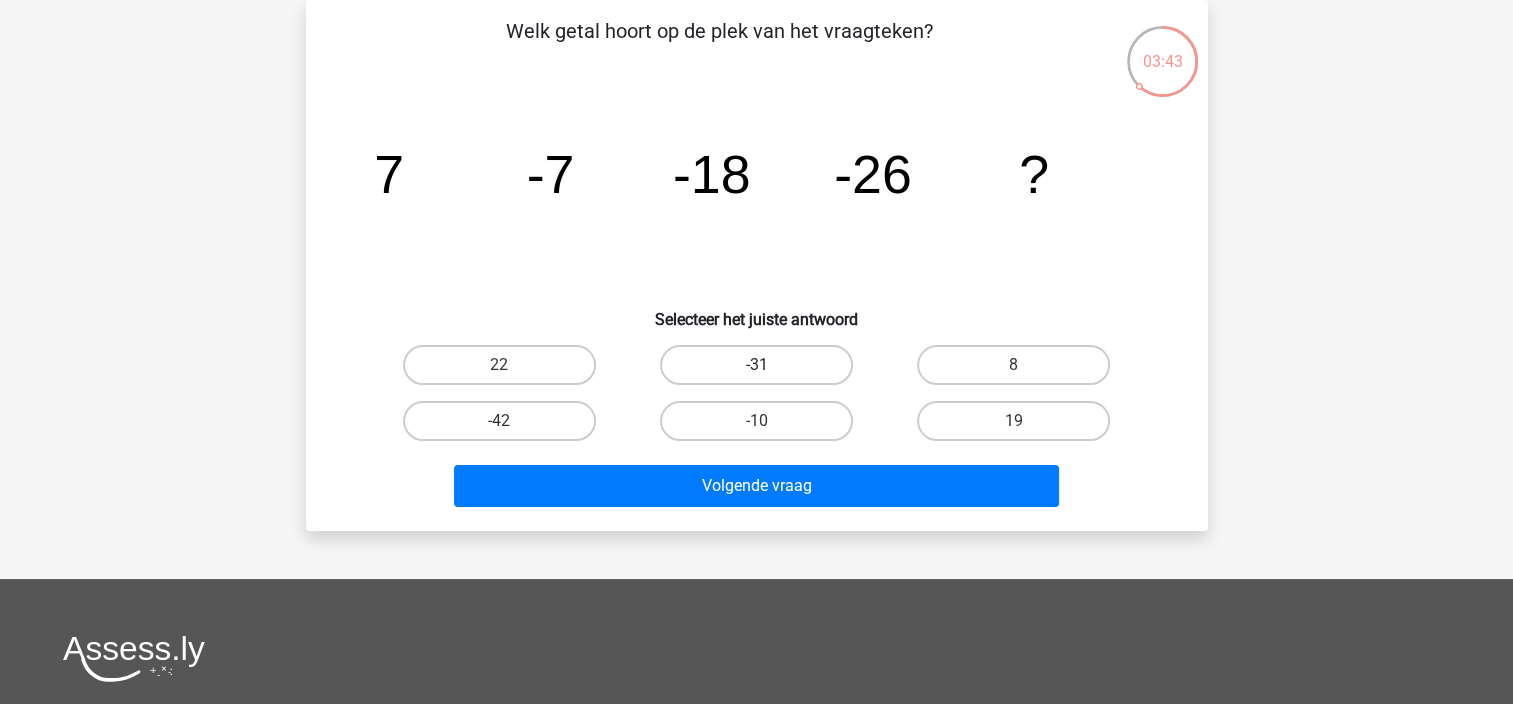 click on "-31" at bounding box center [756, 365] 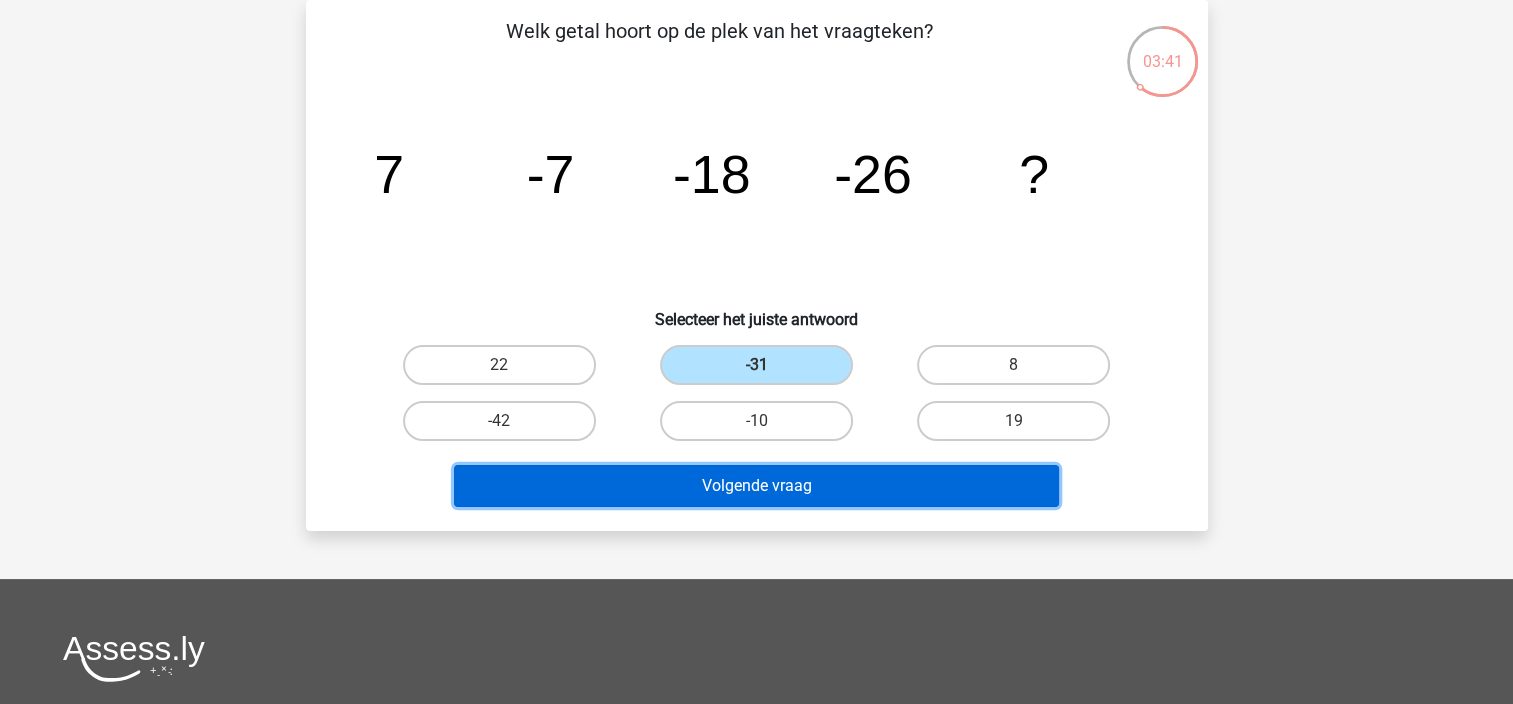 click on "Volgende vraag" at bounding box center (756, 486) 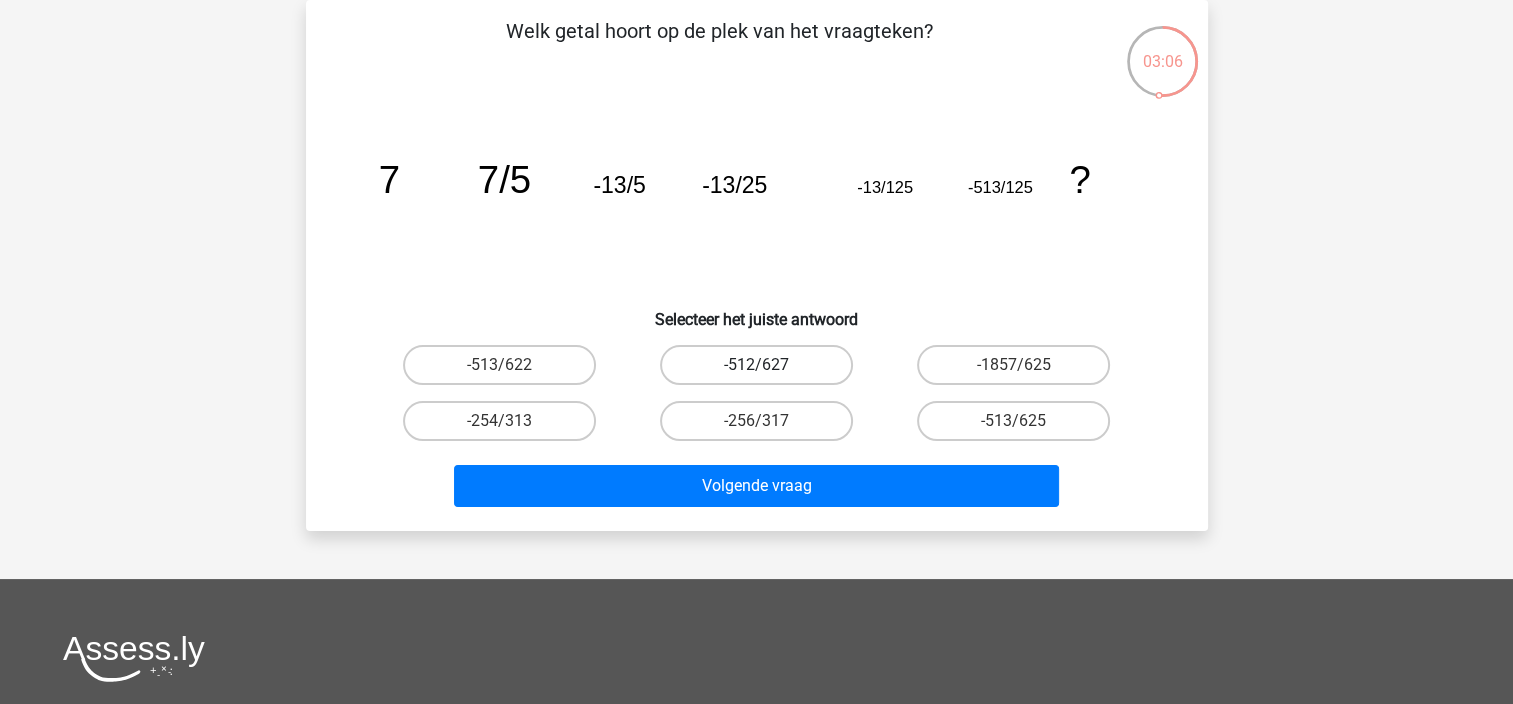 click on "-512/627" at bounding box center [756, 365] 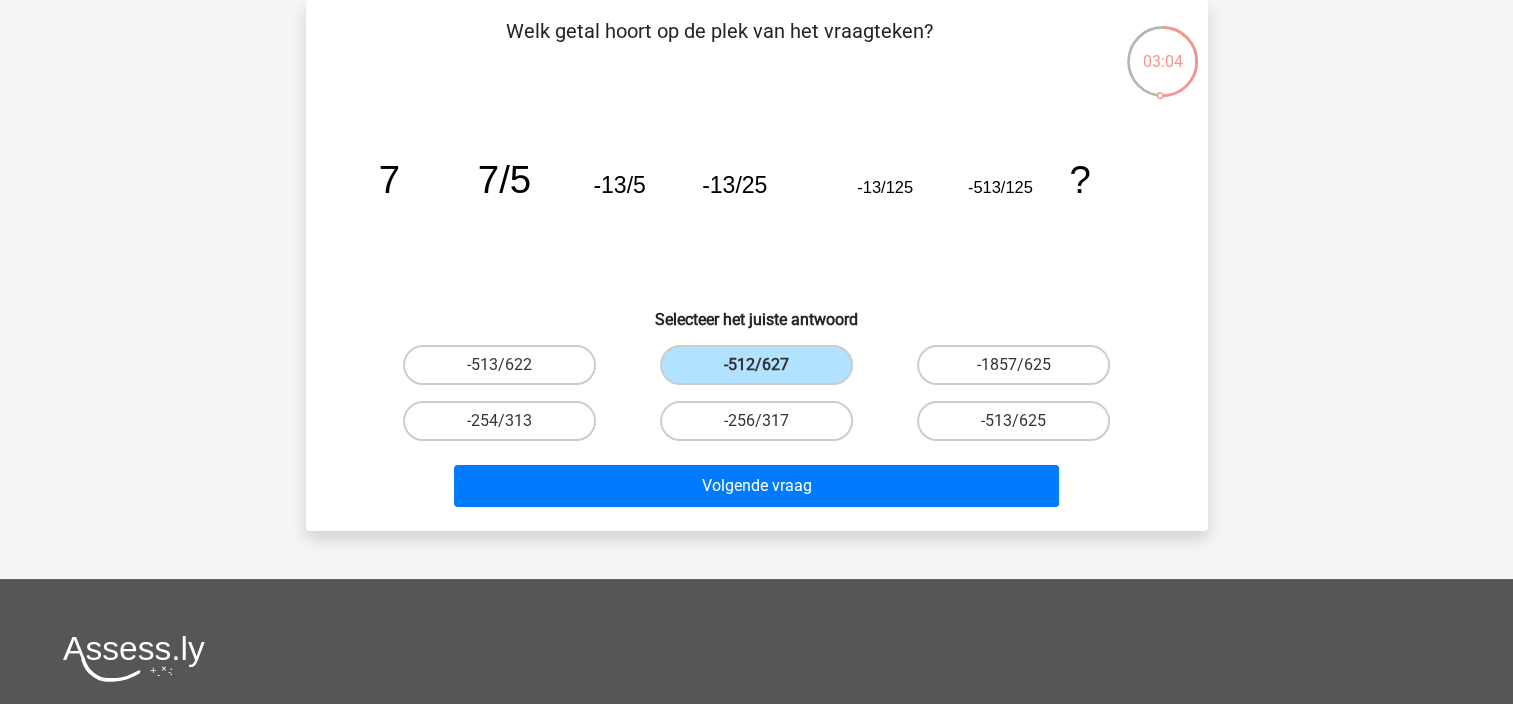 drag, startPoint x: 534, startPoint y: 365, endPoint x: 520, endPoint y: 337, distance: 31.304953 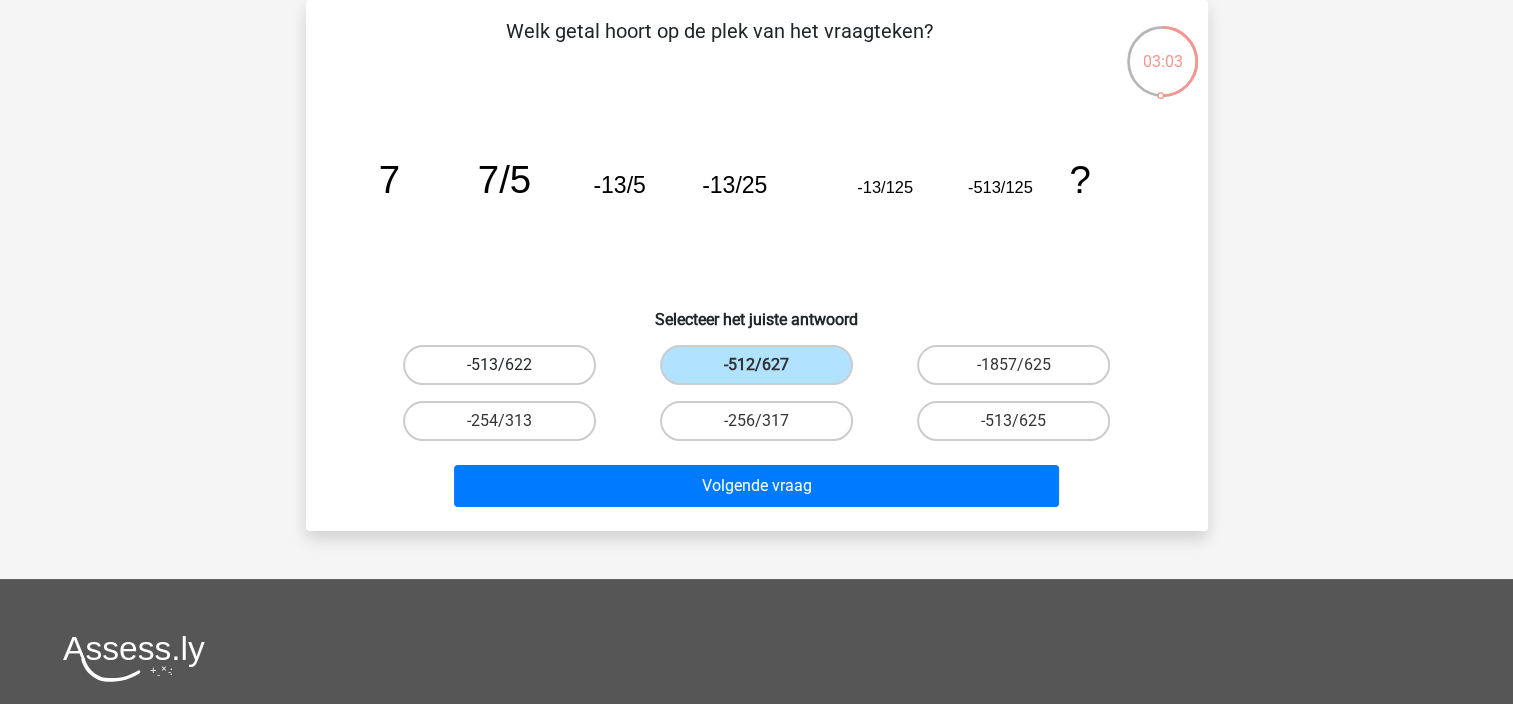 click on "-513/622" at bounding box center [499, 365] 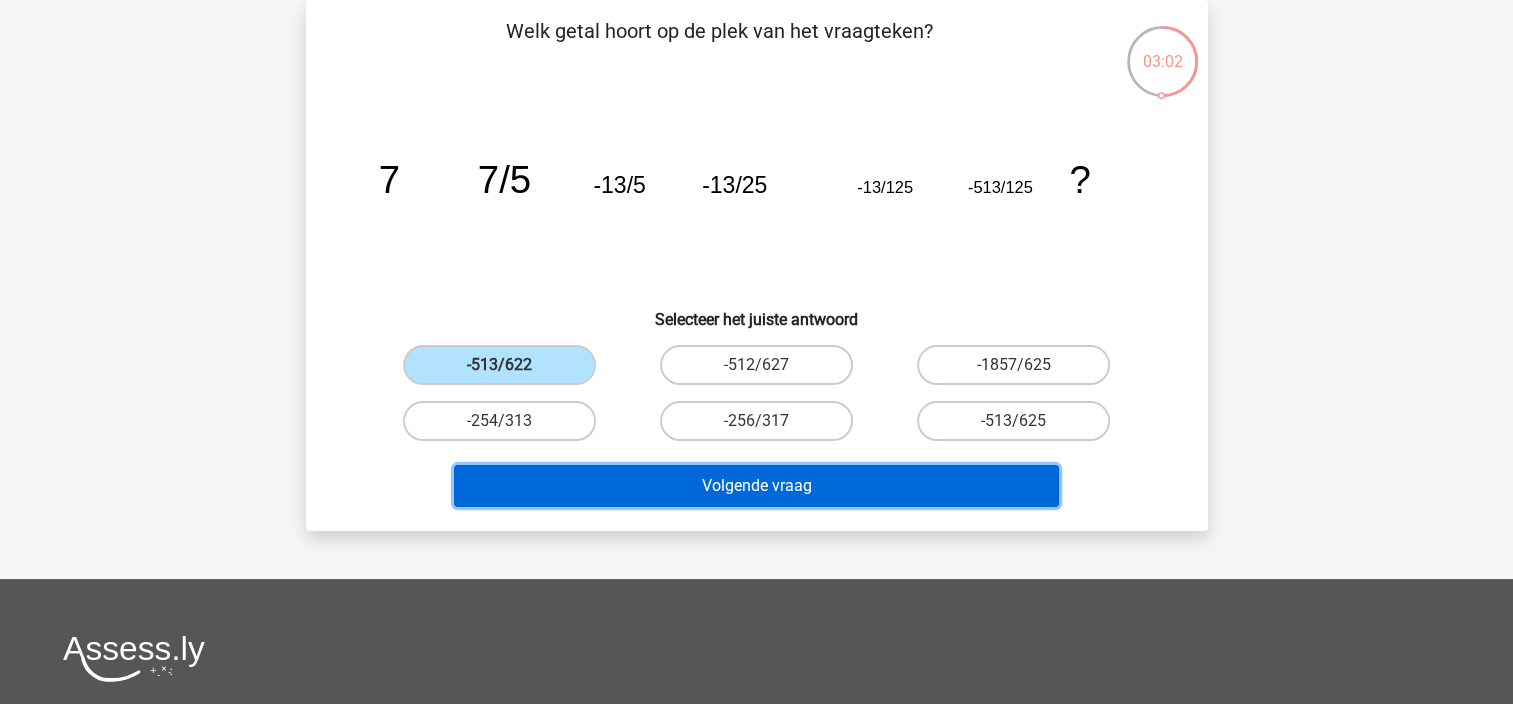 click on "Volgende vraag" at bounding box center [756, 486] 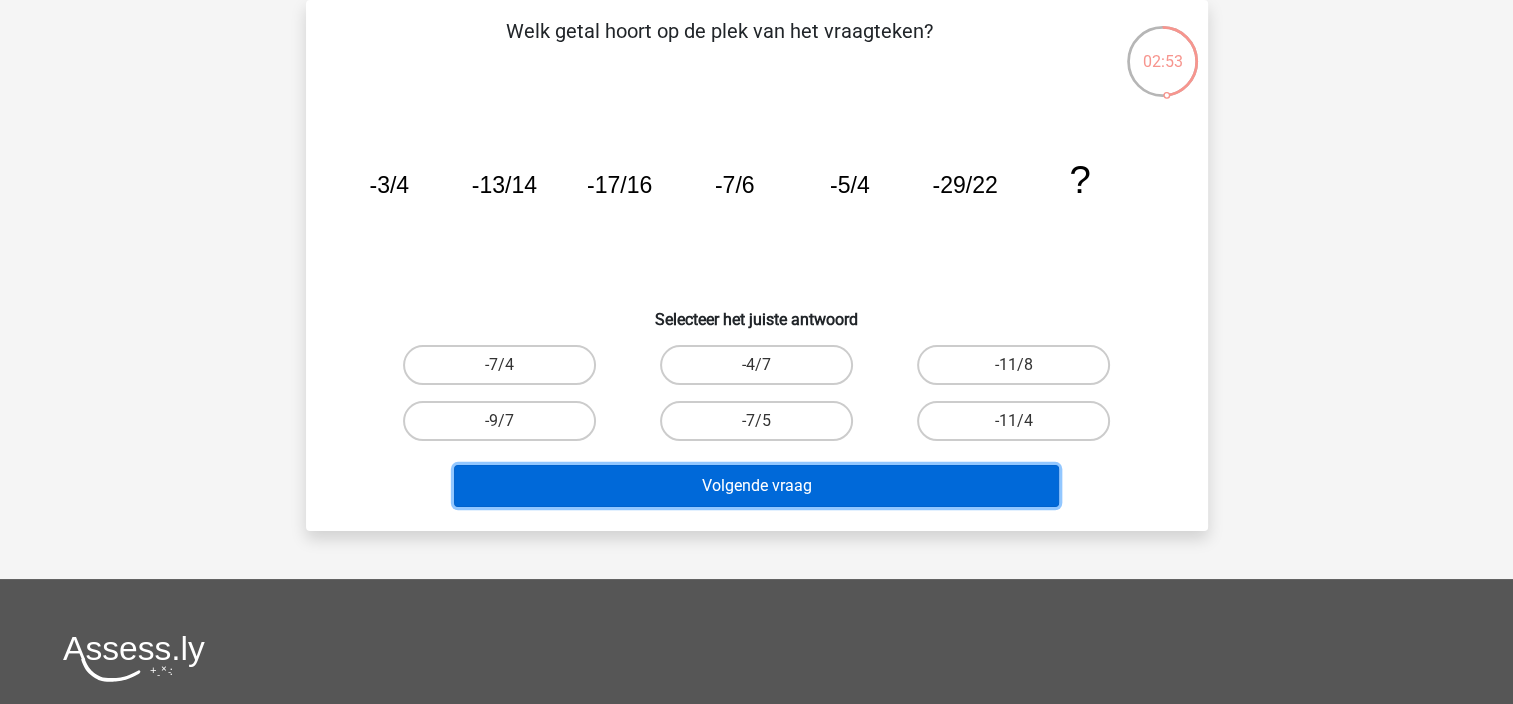 click on "Volgende vraag" at bounding box center (756, 486) 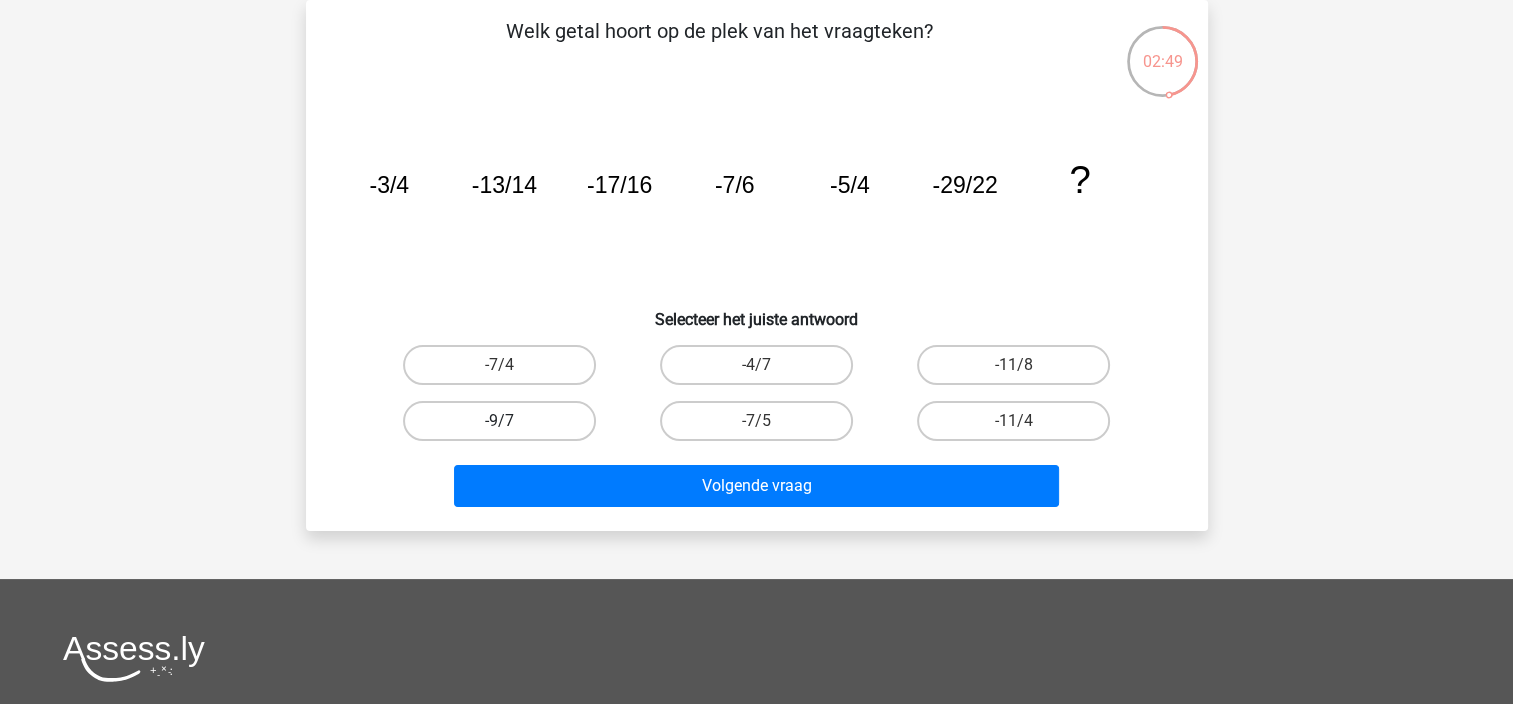 click on "-9/7" at bounding box center (499, 421) 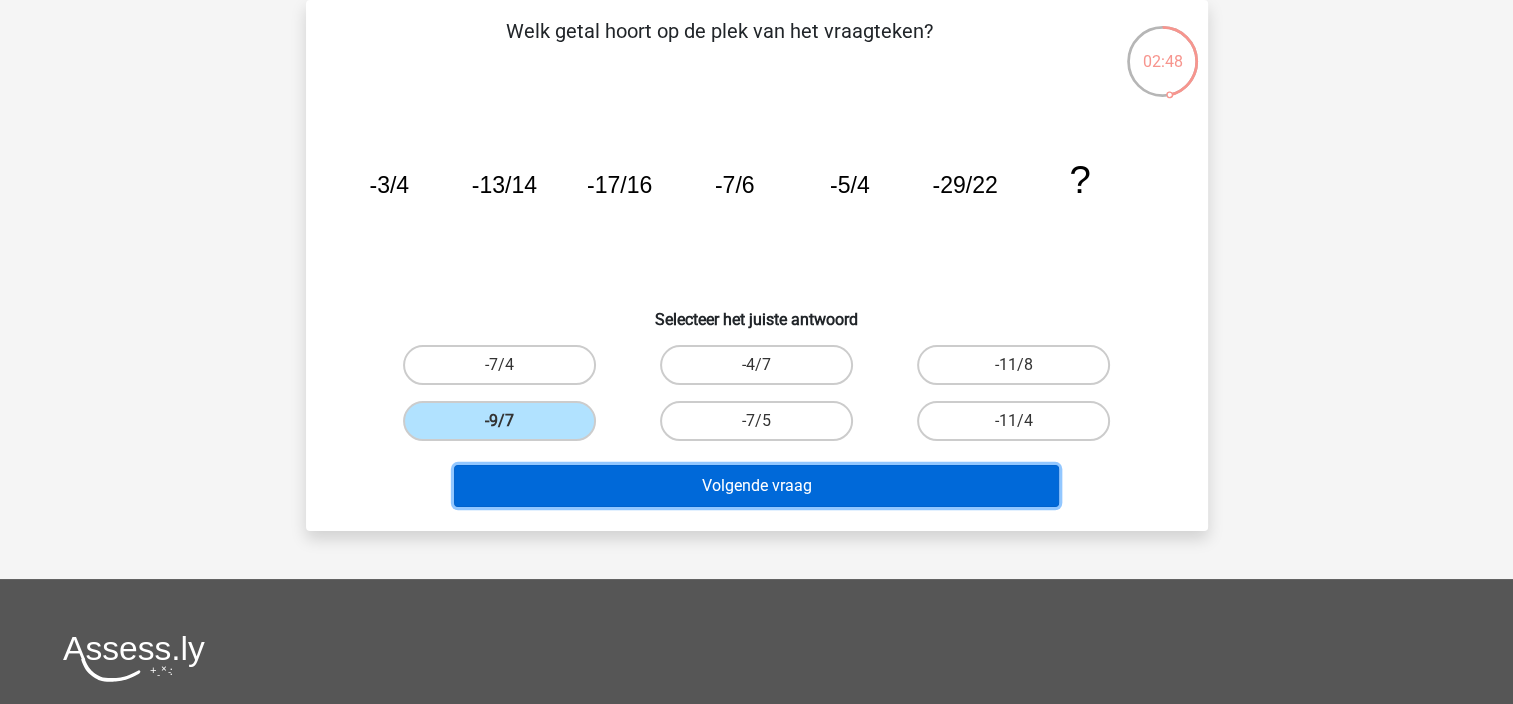 click on "Volgende vraag" at bounding box center [756, 486] 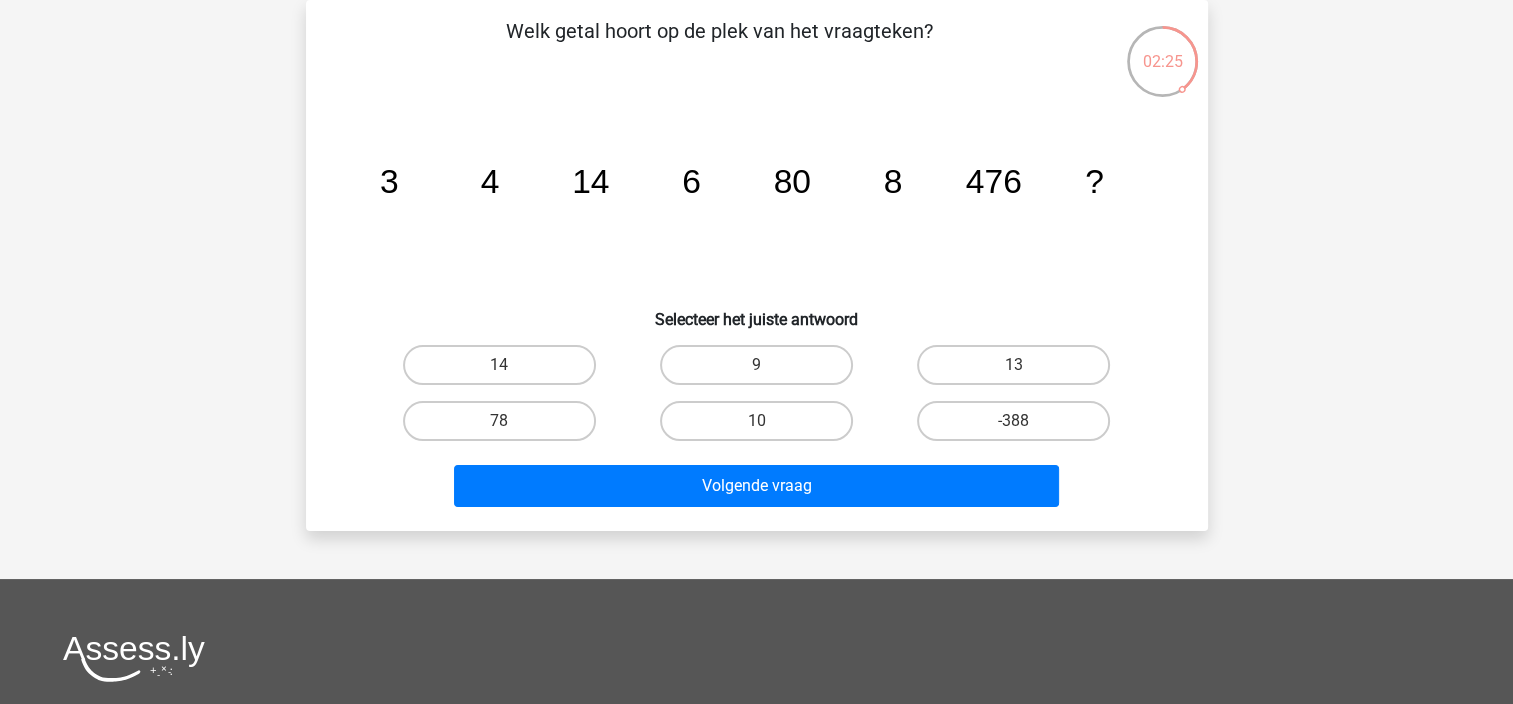click on "13" at bounding box center [1020, 371] 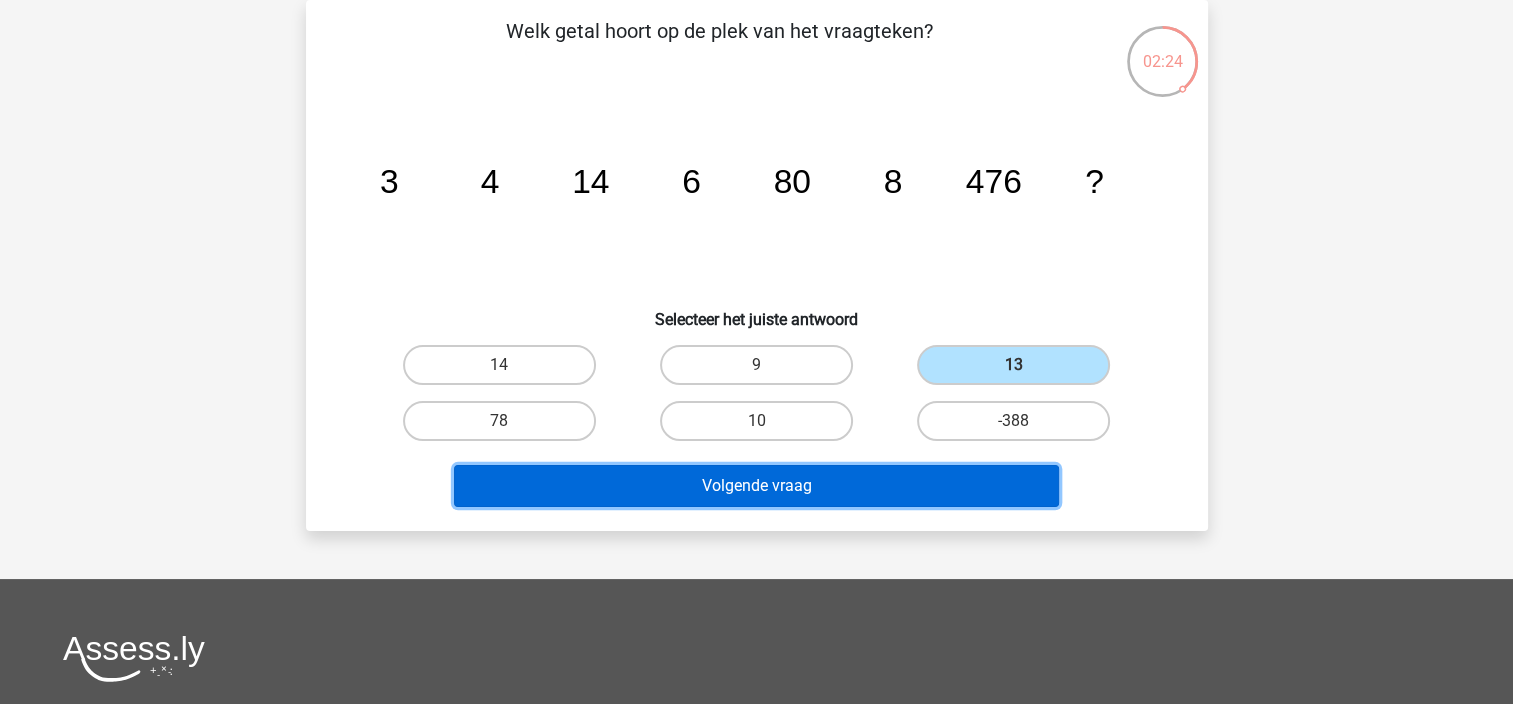 click on "Volgende vraag" at bounding box center (756, 486) 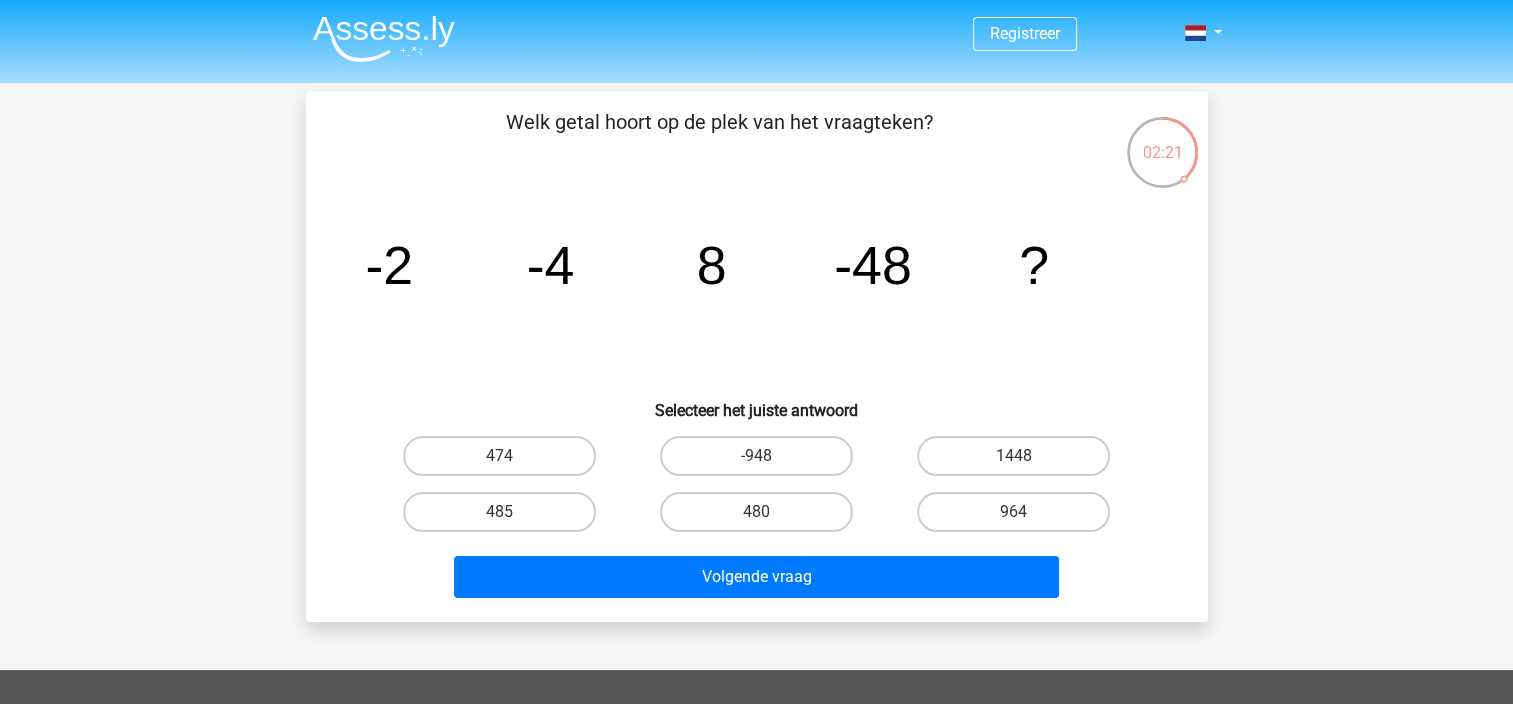 scroll, scrollTop: 0, scrollLeft: 0, axis: both 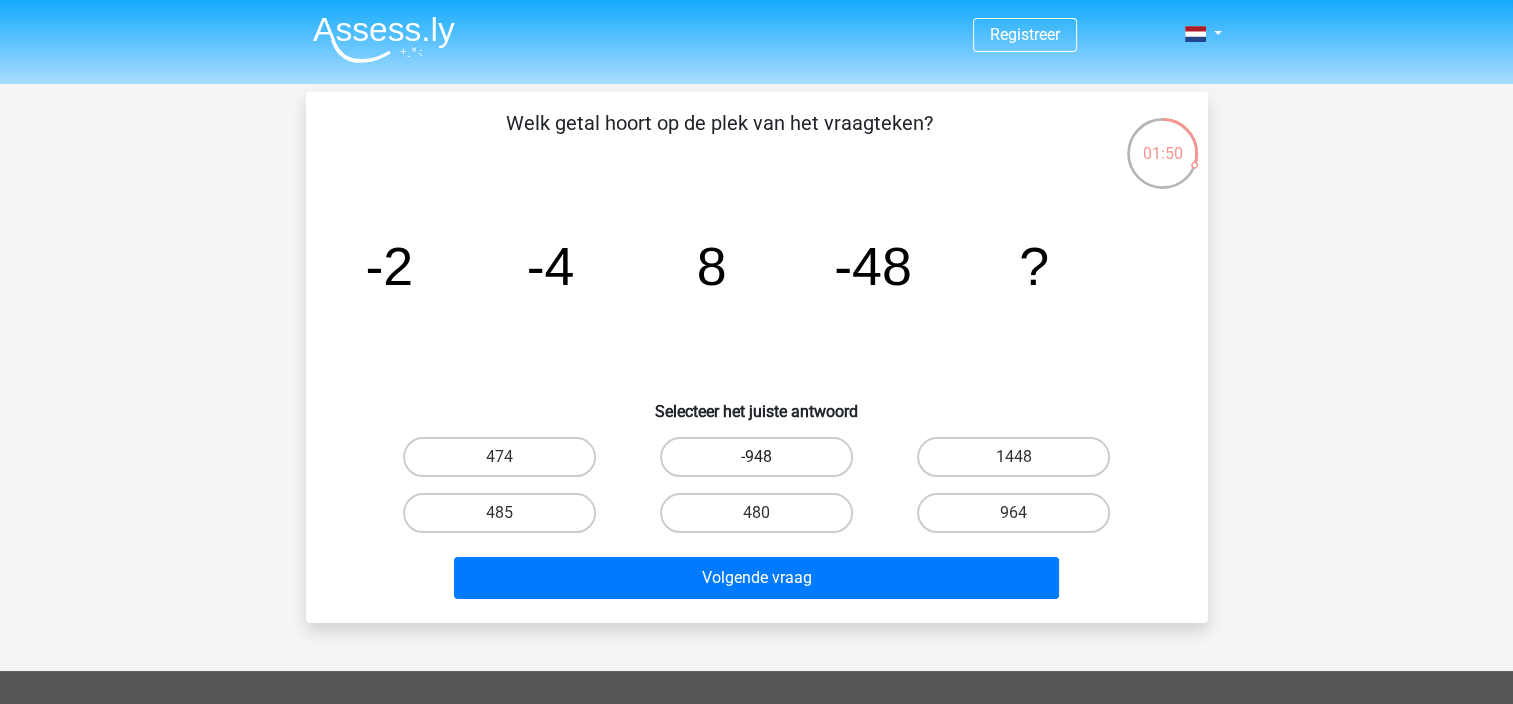 click on "-948" at bounding box center [756, 457] 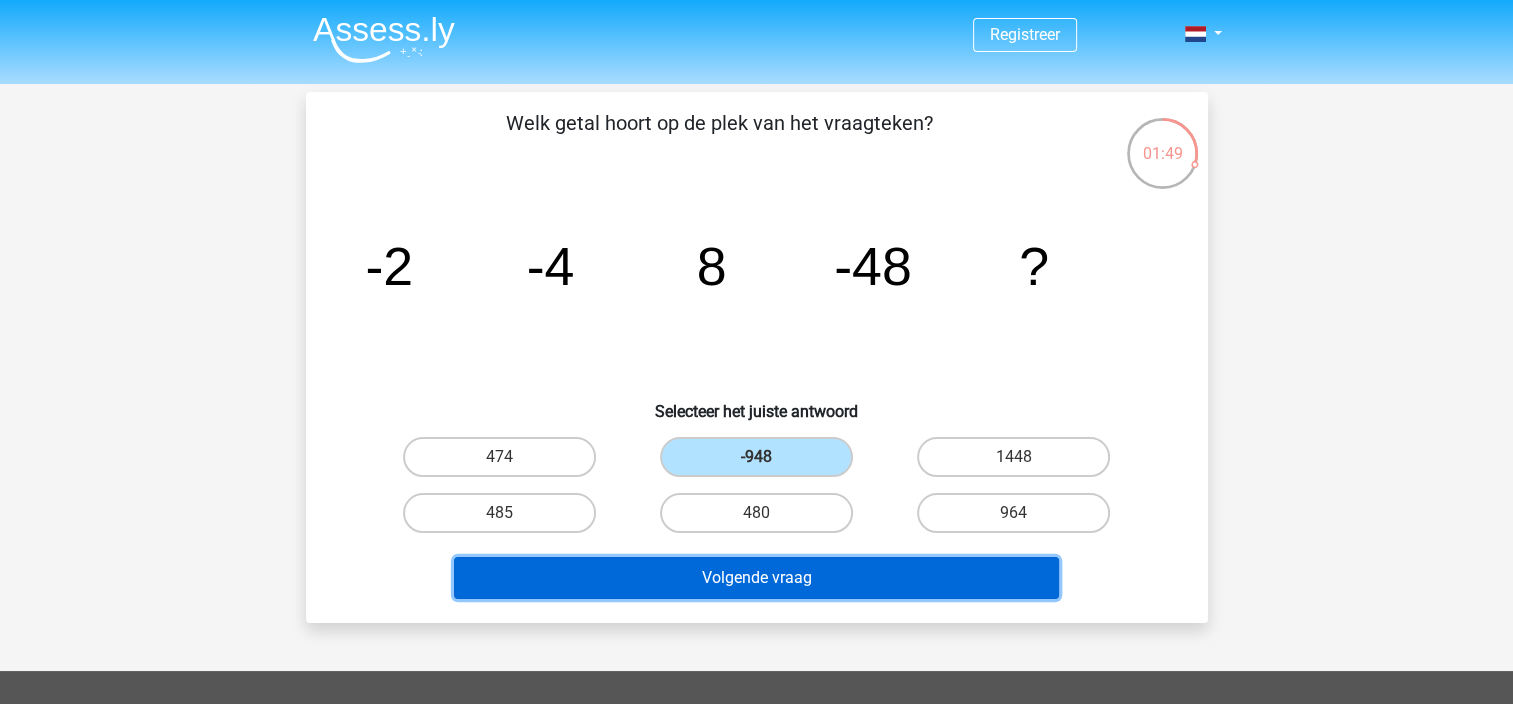 click on "Volgende vraag" at bounding box center (756, 578) 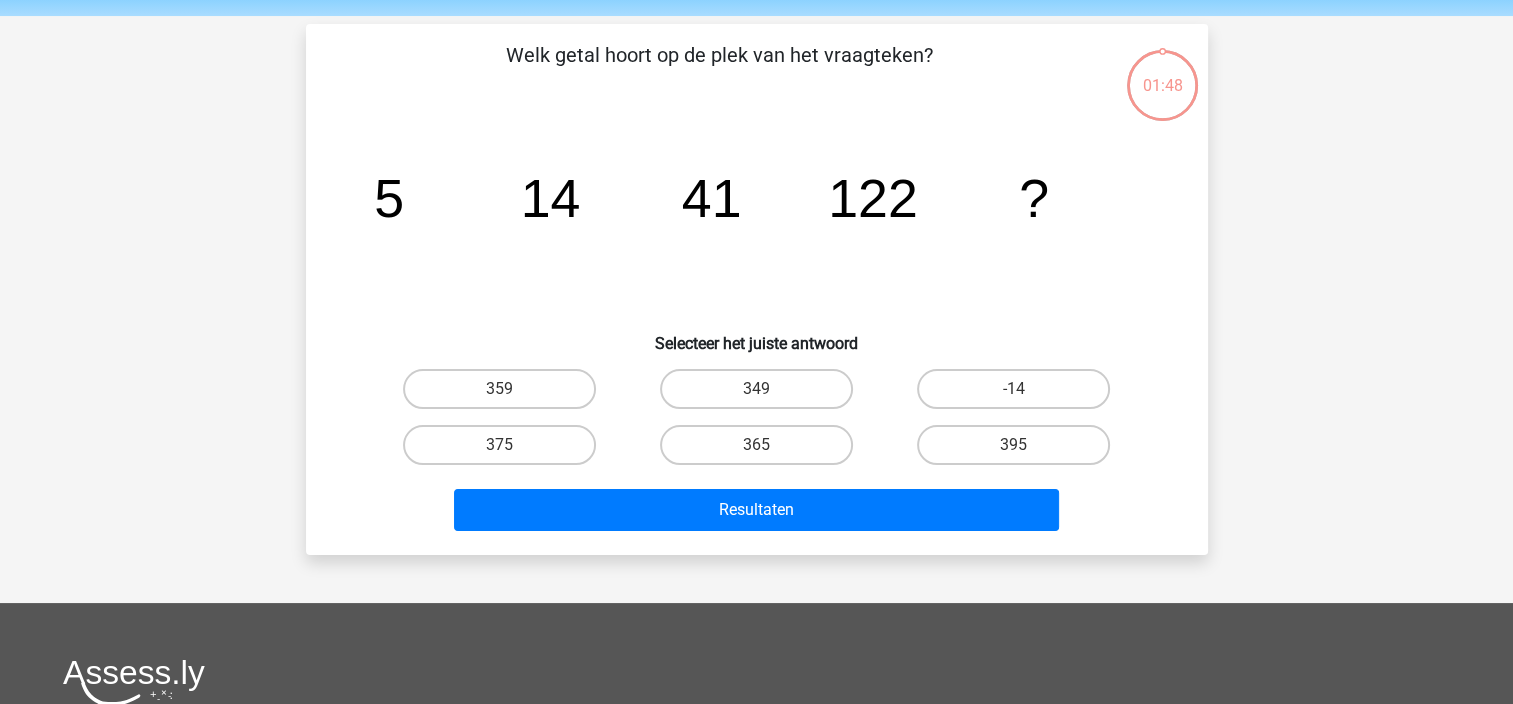 scroll, scrollTop: 92, scrollLeft: 0, axis: vertical 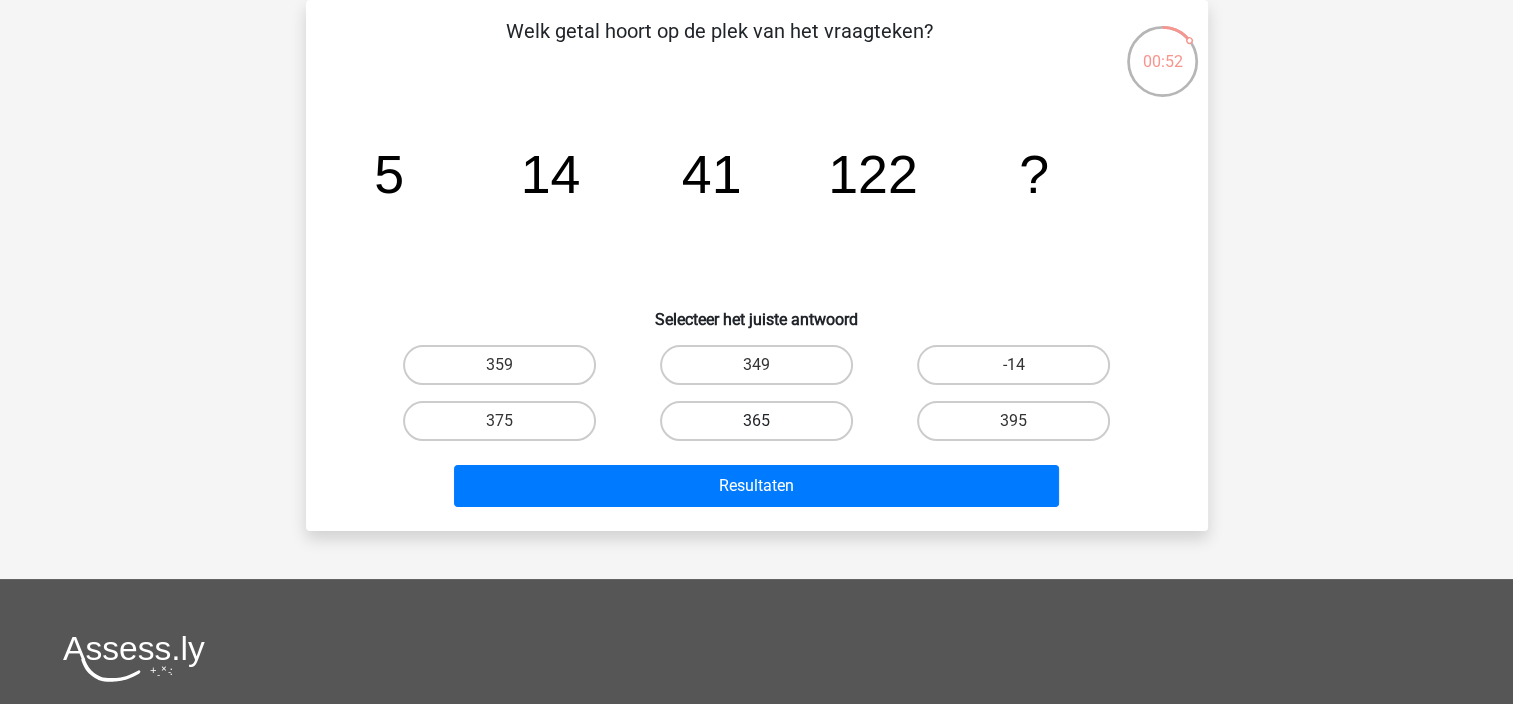 click on "365" at bounding box center (756, 421) 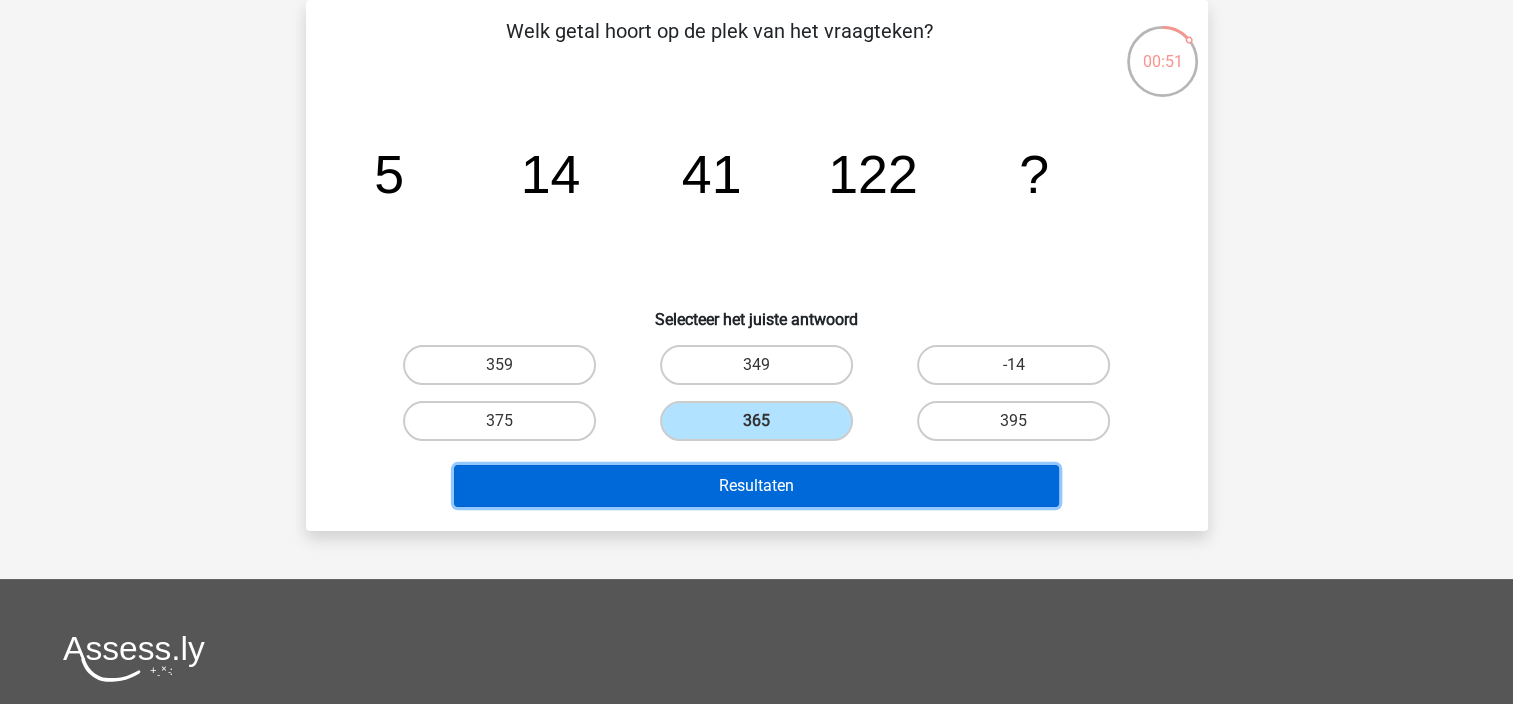 click on "Resultaten" at bounding box center (756, 486) 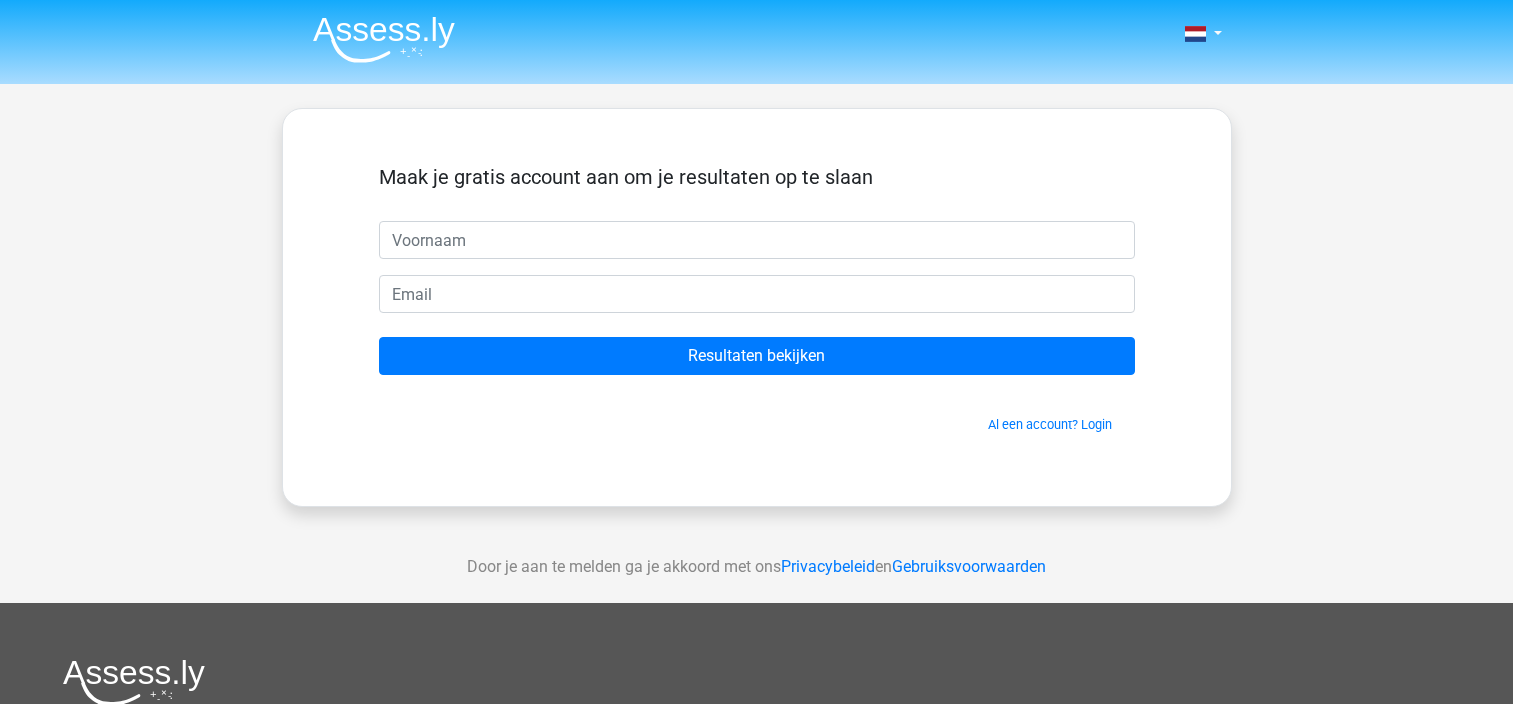 scroll, scrollTop: 0, scrollLeft: 0, axis: both 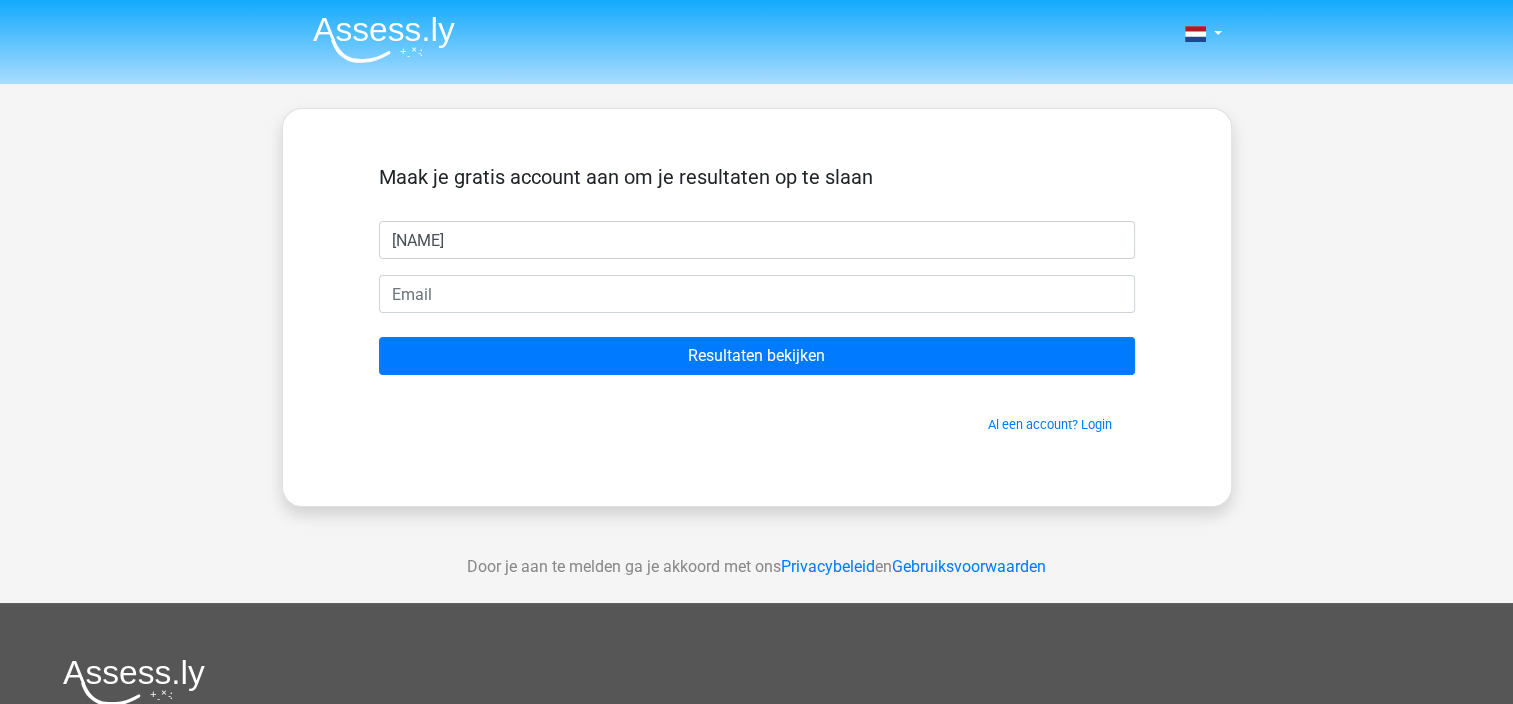type on "monique" 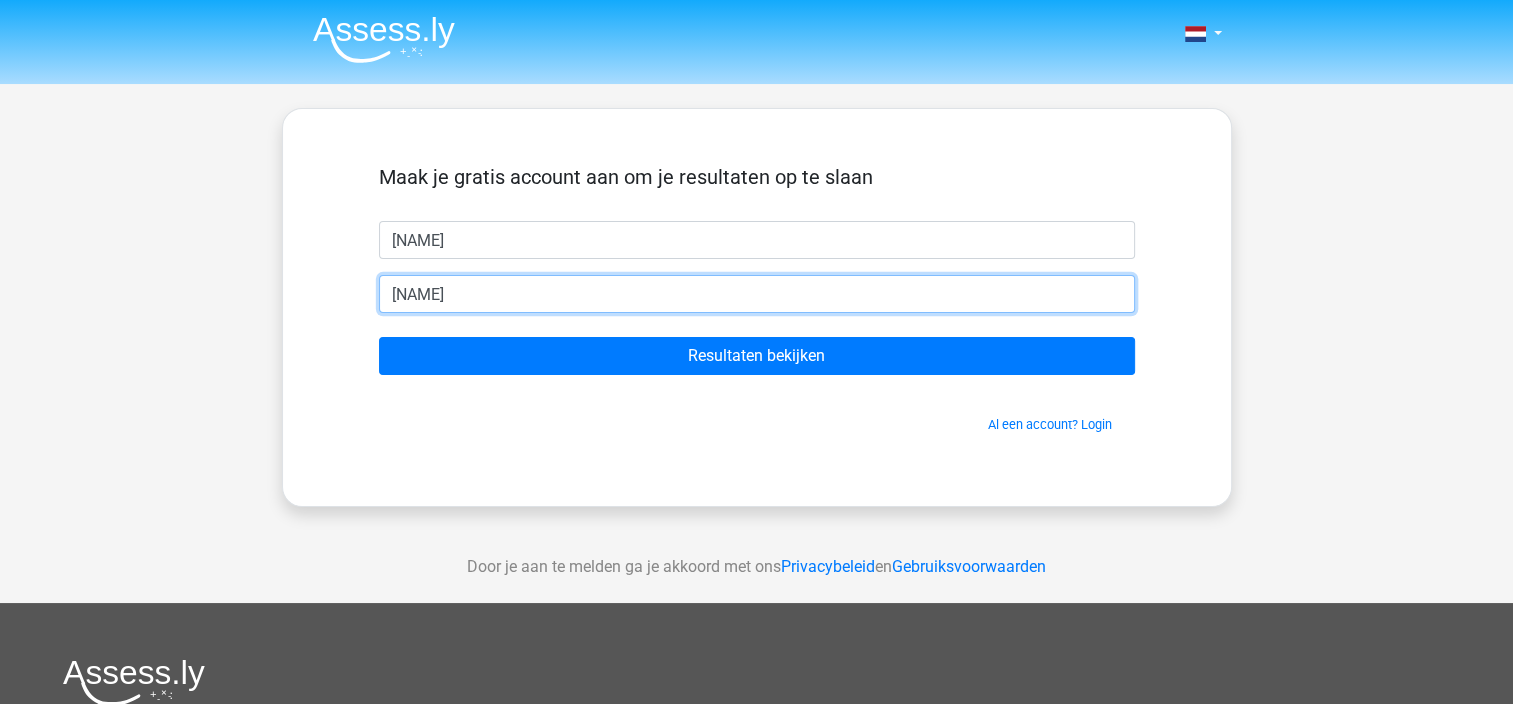 type on "moniquehermans85@[EXAMPLE.COM]" 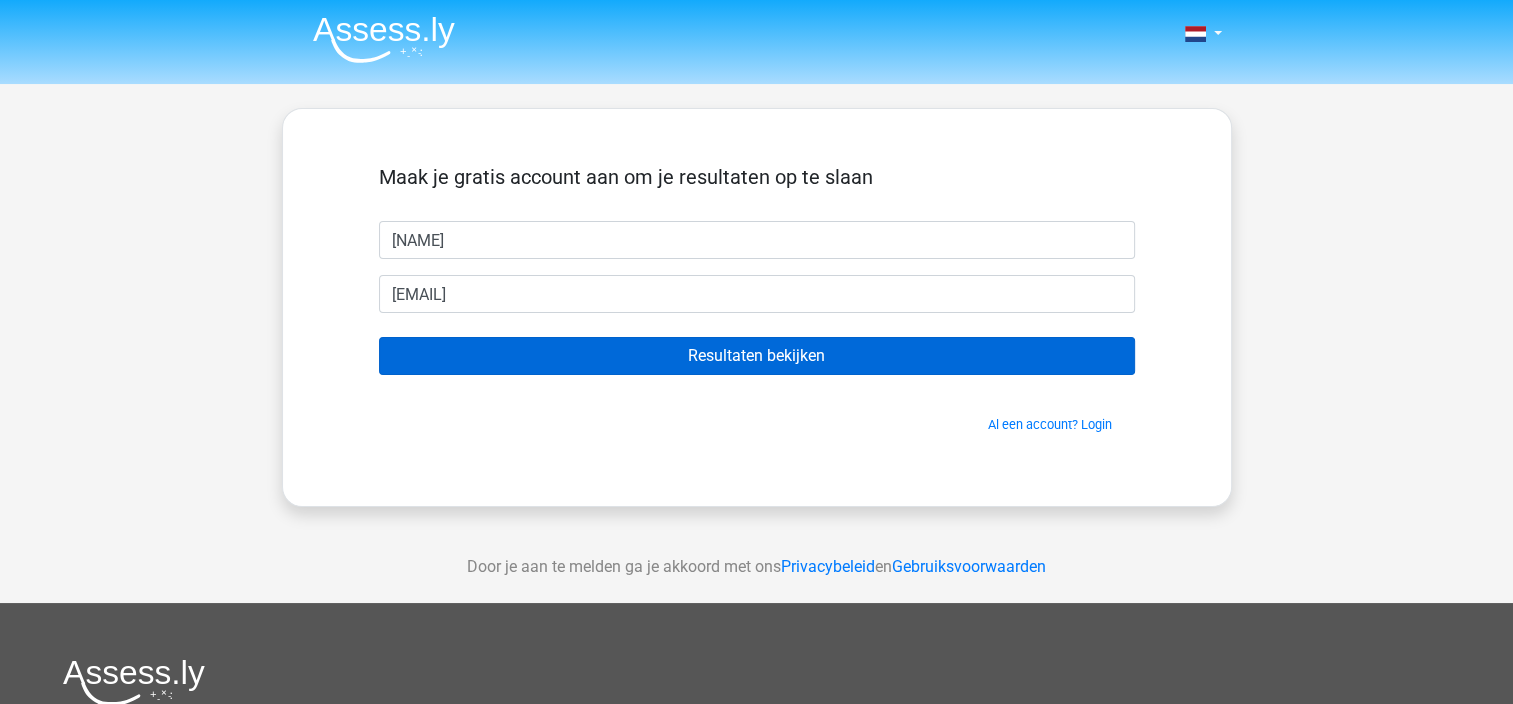 drag, startPoint x: 699, startPoint y: 376, endPoint x: 732, endPoint y: 354, distance: 39.661064 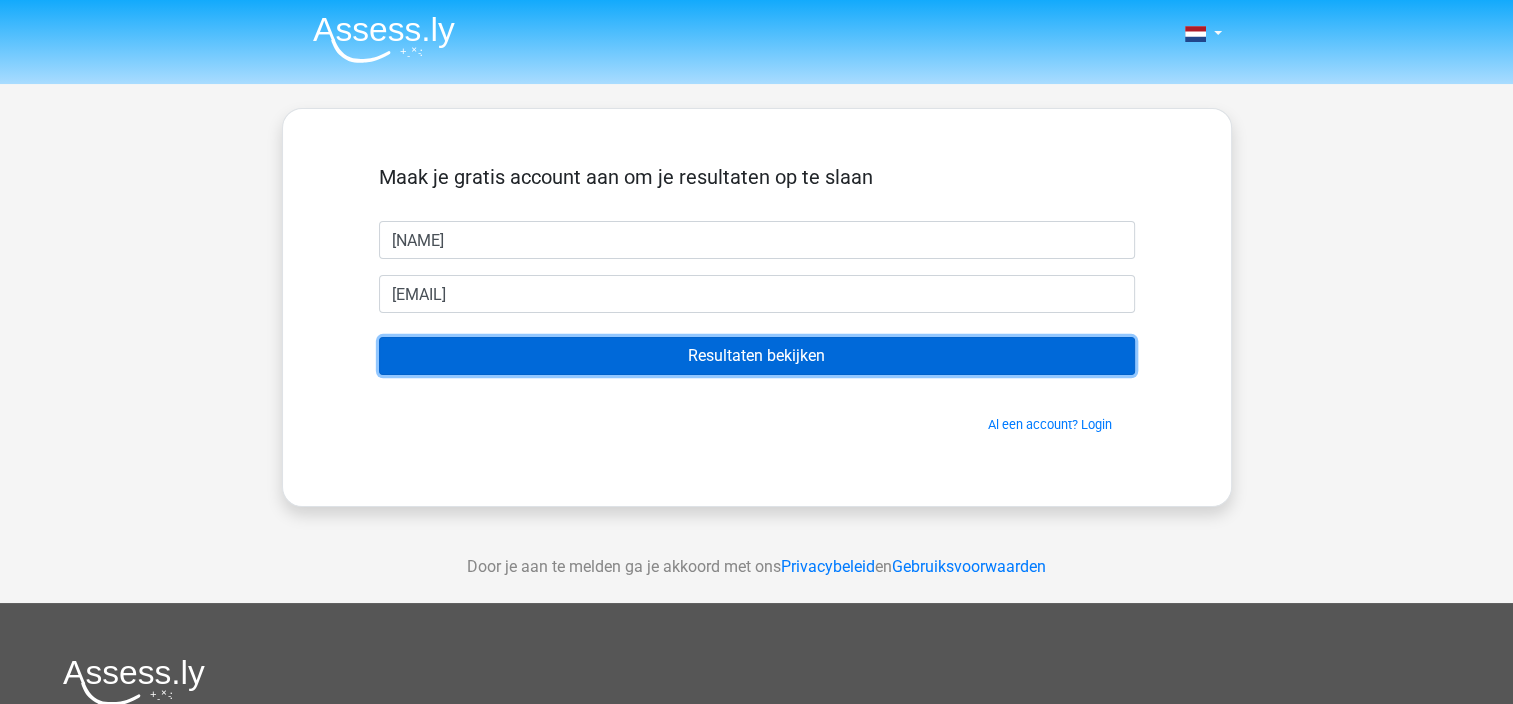 click on "Resultaten bekijken" at bounding box center (757, 356) 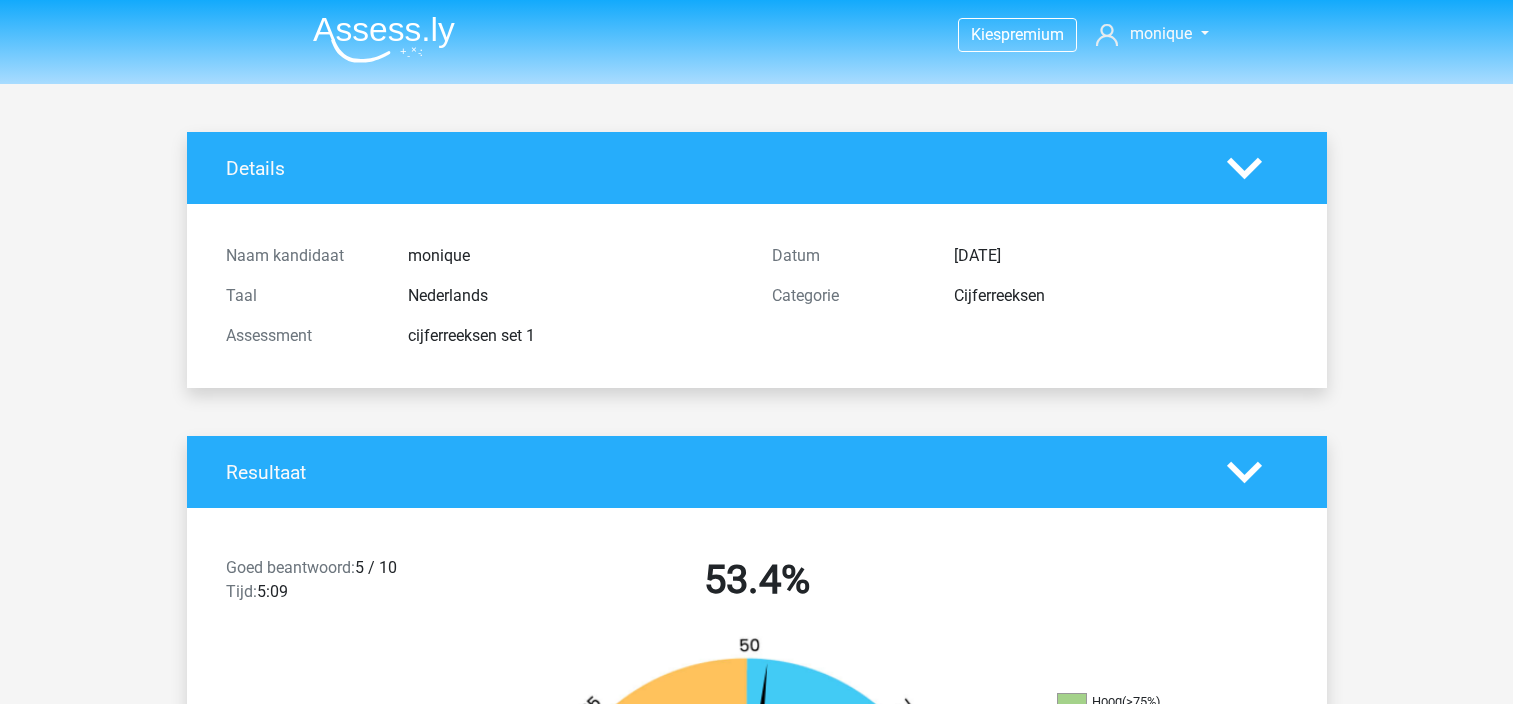 scroll, scrollTop: 0, scrollLeft: 0, axis: both 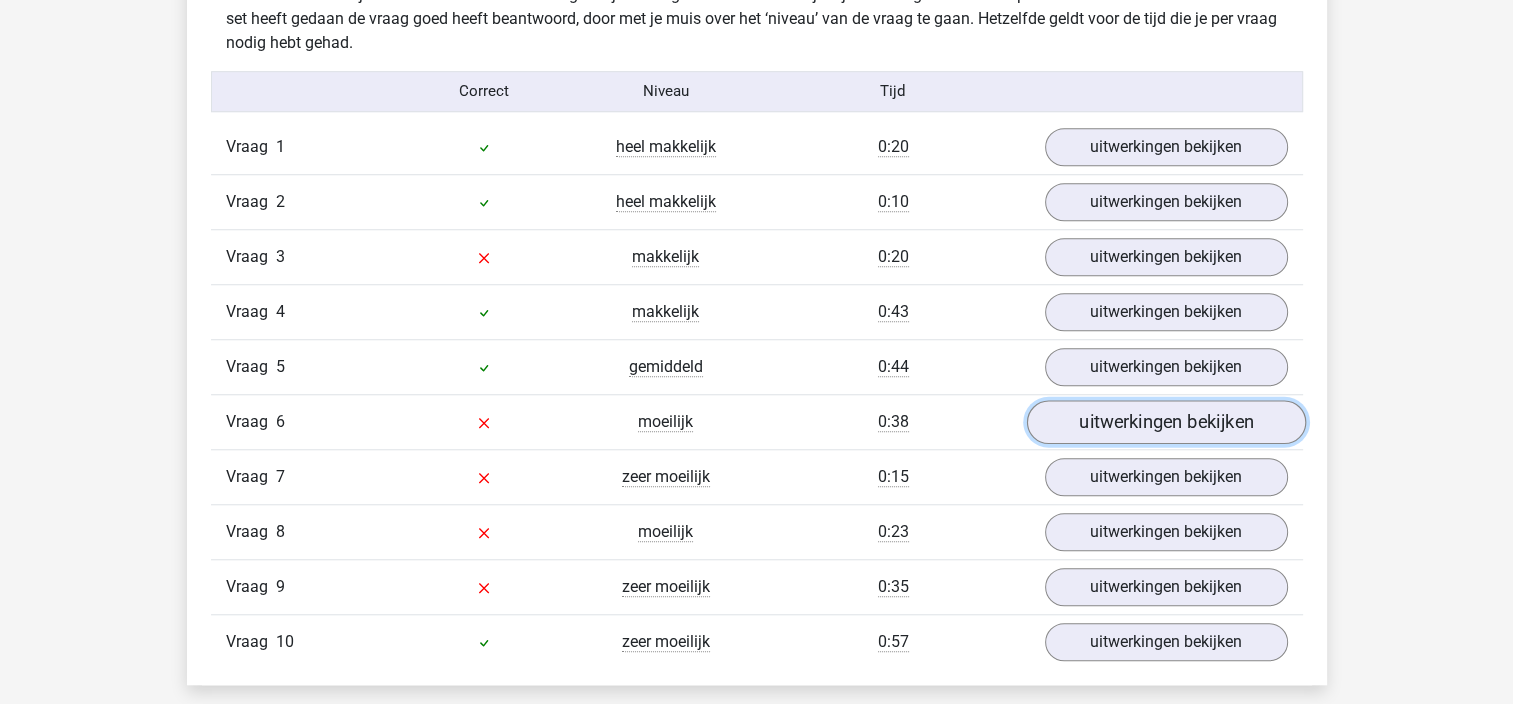click on "uitwerkingen bekijken" at bounding box center [1165, 422] 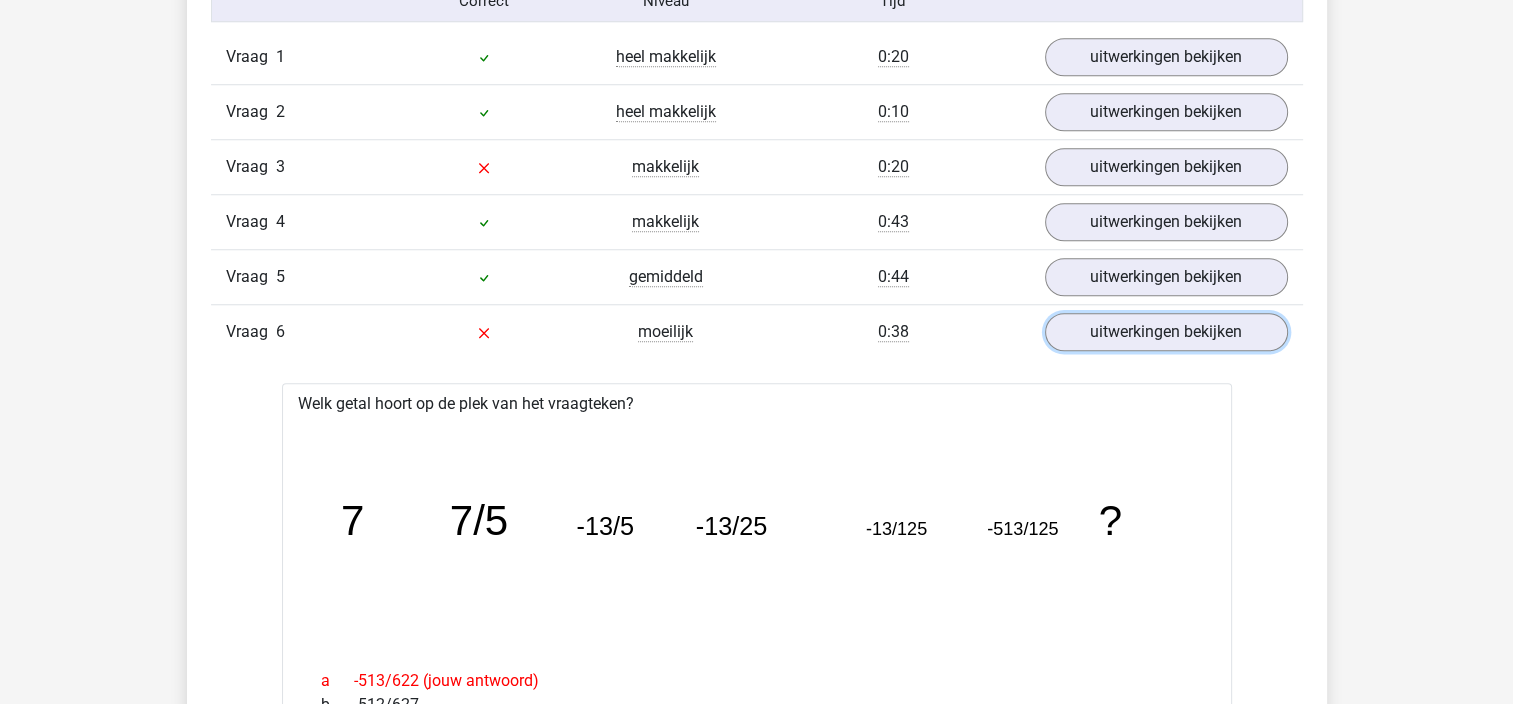 scroll, scrollTop: 1670, scrollLeft: 0, axis: vertical 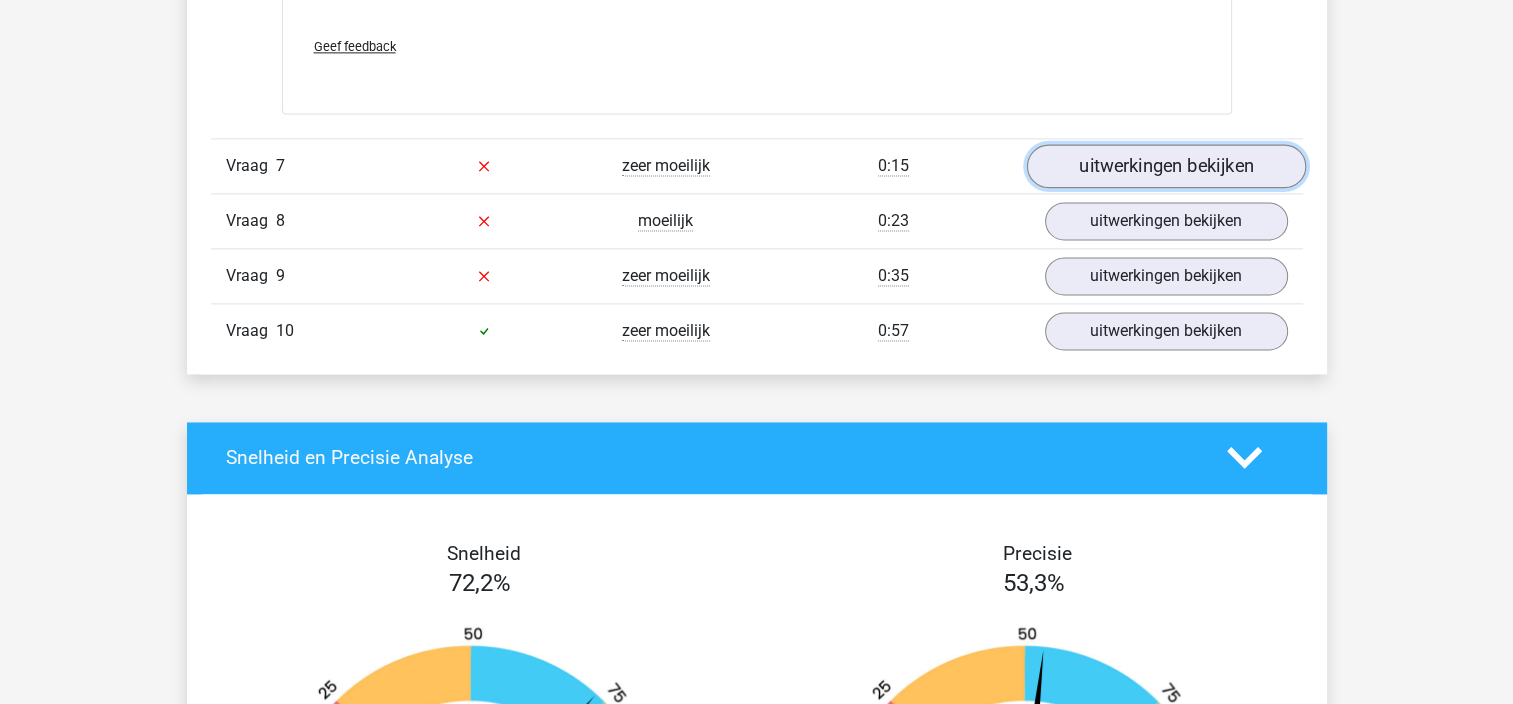 click on "uitwerkingen bekijken" at bounding box center (1165, 166) 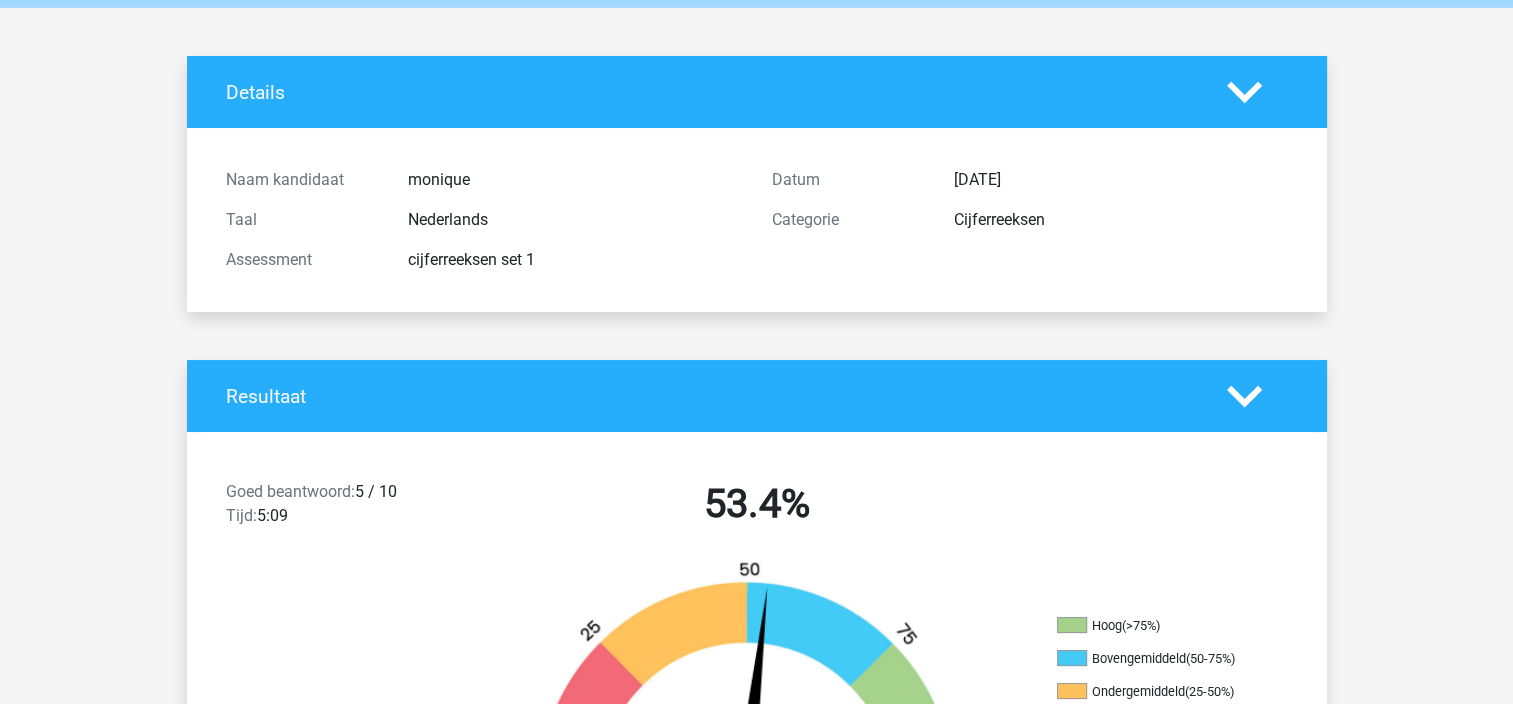scroll, scrollTop: 0, scrollLeft: 0, axis: both 